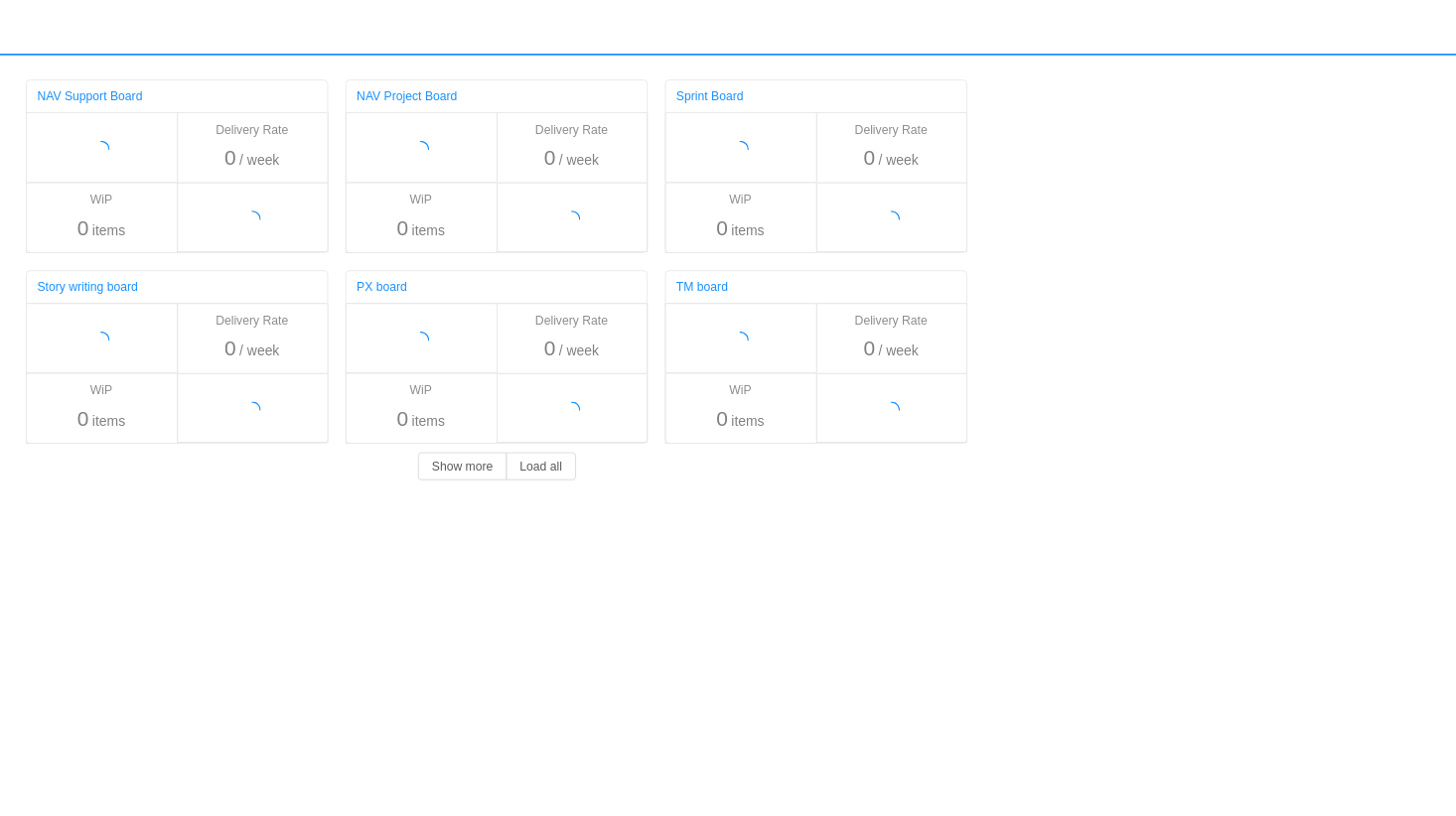 scroll, scrollTop: 0, scrollLeft: 0, axis: both 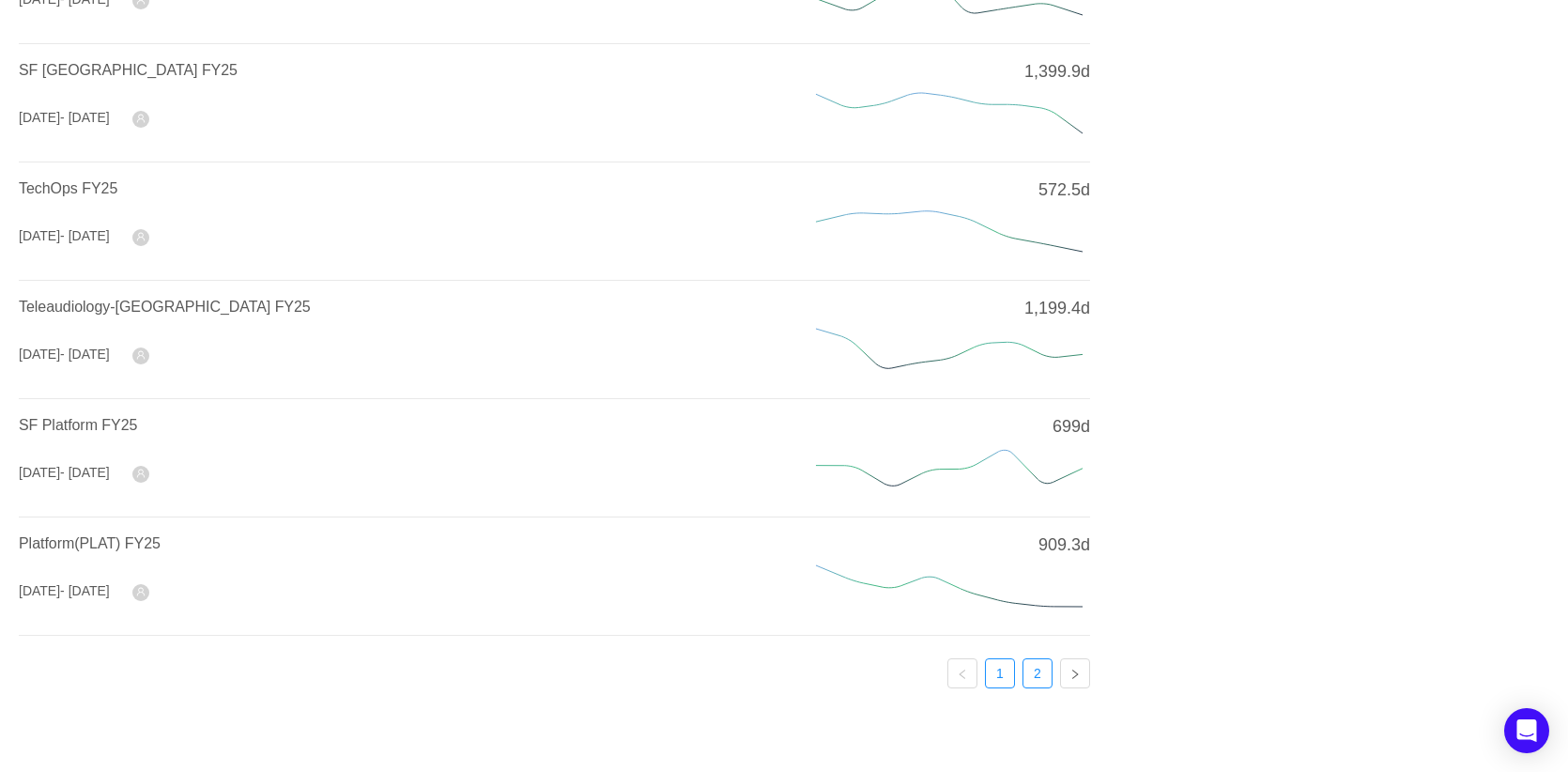 click on "2" at bounding box center (1038, 673) 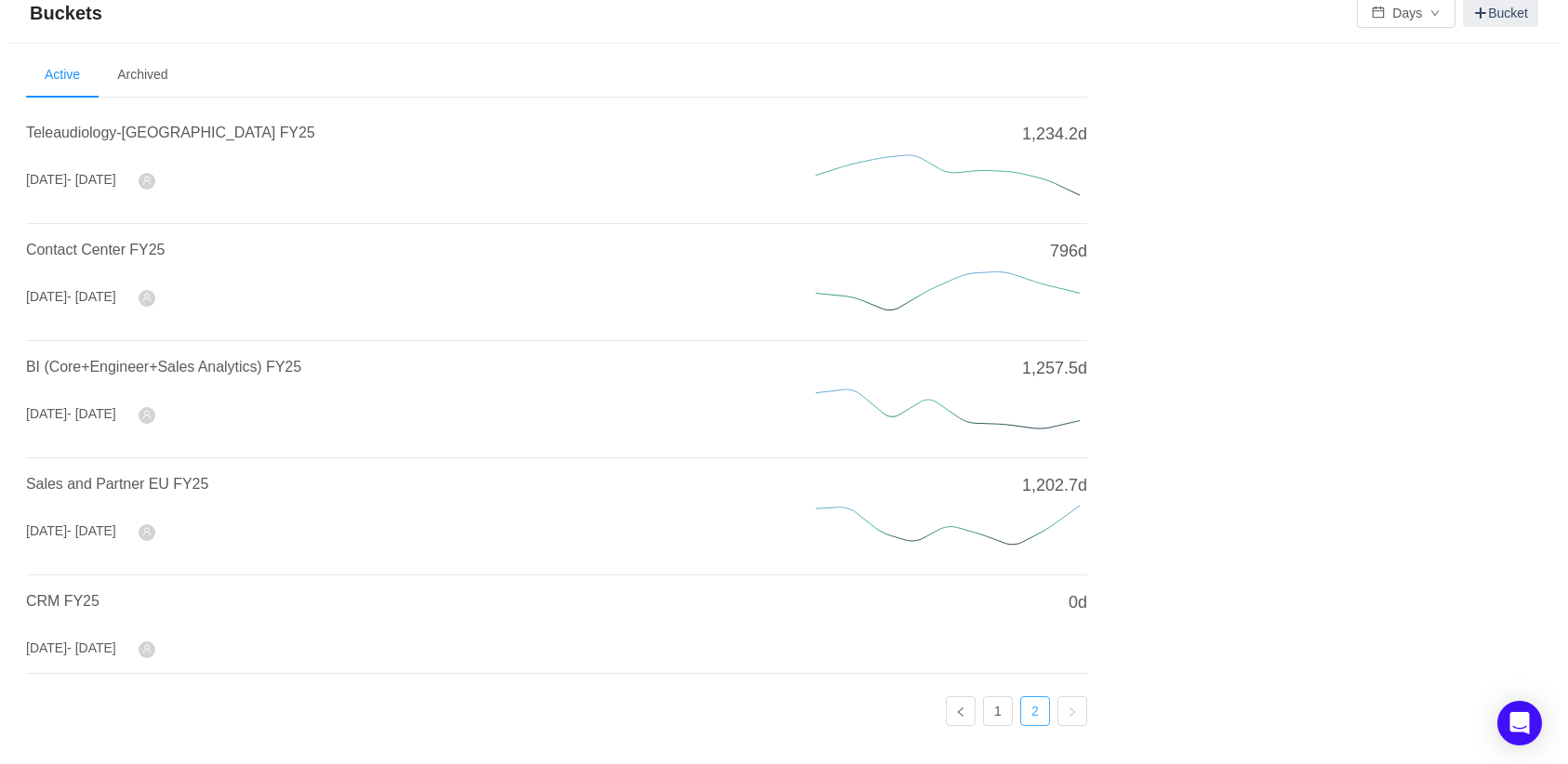scroll, scrollTop: 0, scrollLeft: 0, axis: both 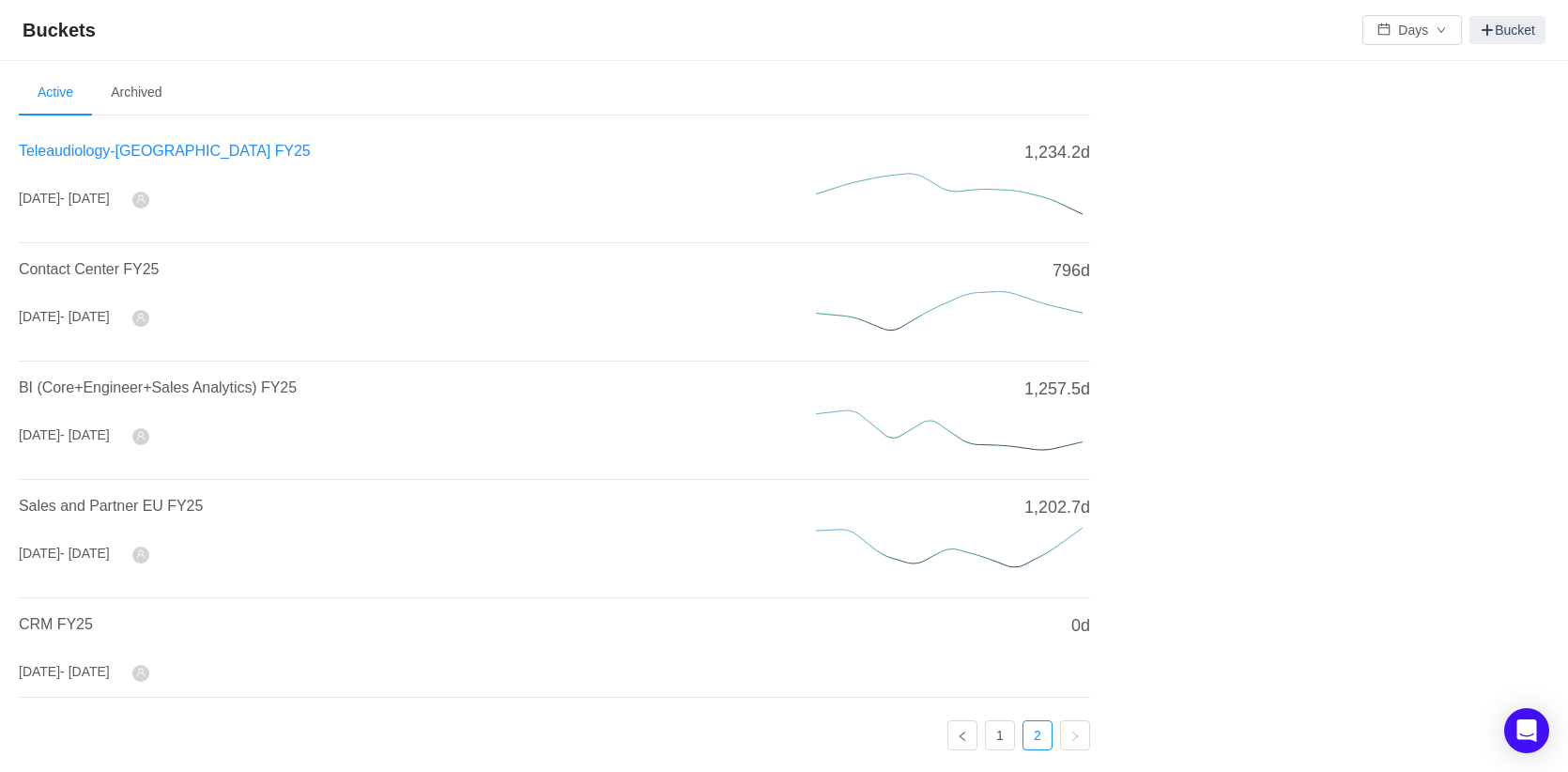 click on "Teleaudiology-[GEOGRAPHIC_DATA] FY25" at bounding box center [164, 150] 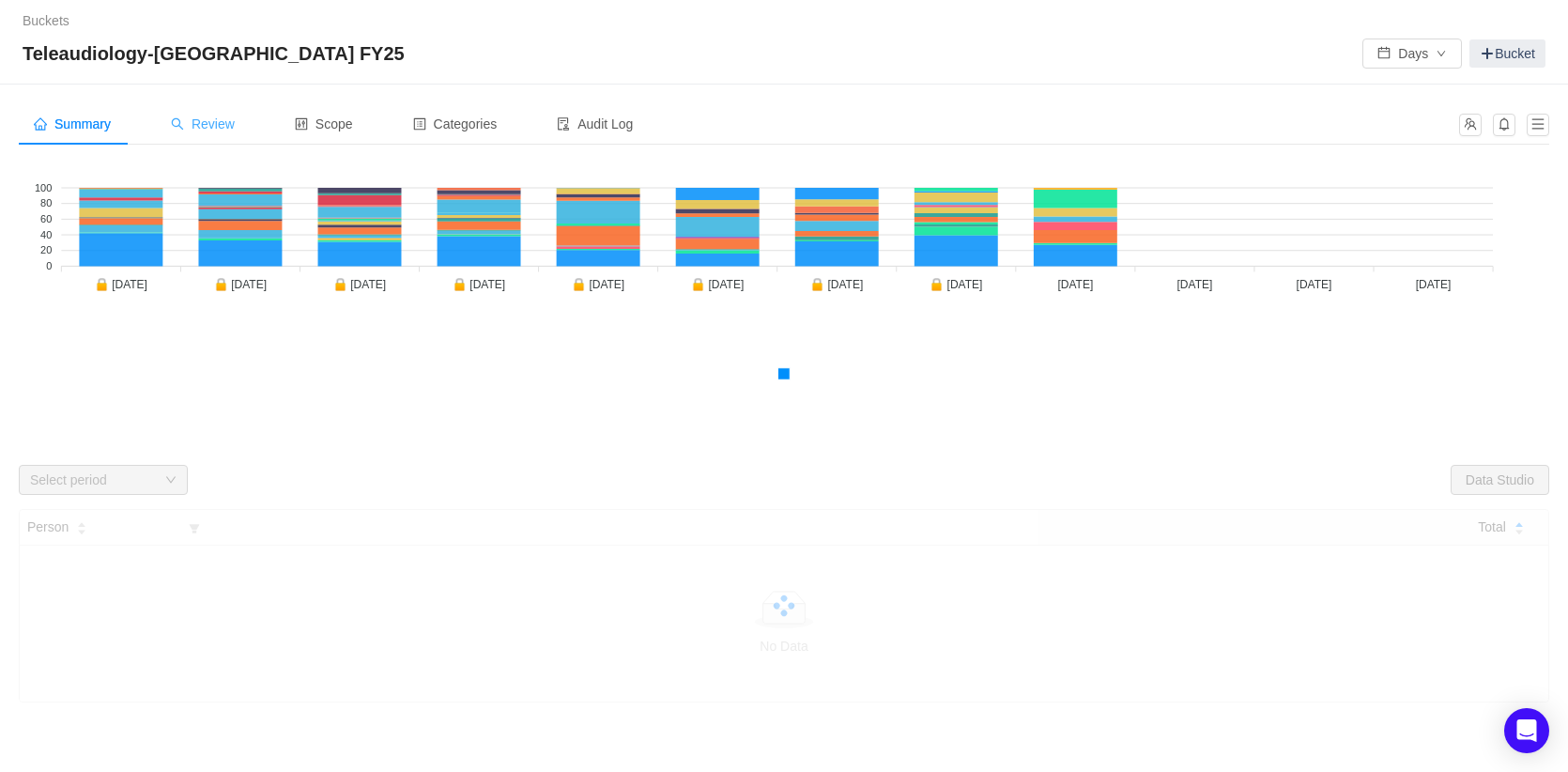 click on "Review" at bounding box center (203, 124) 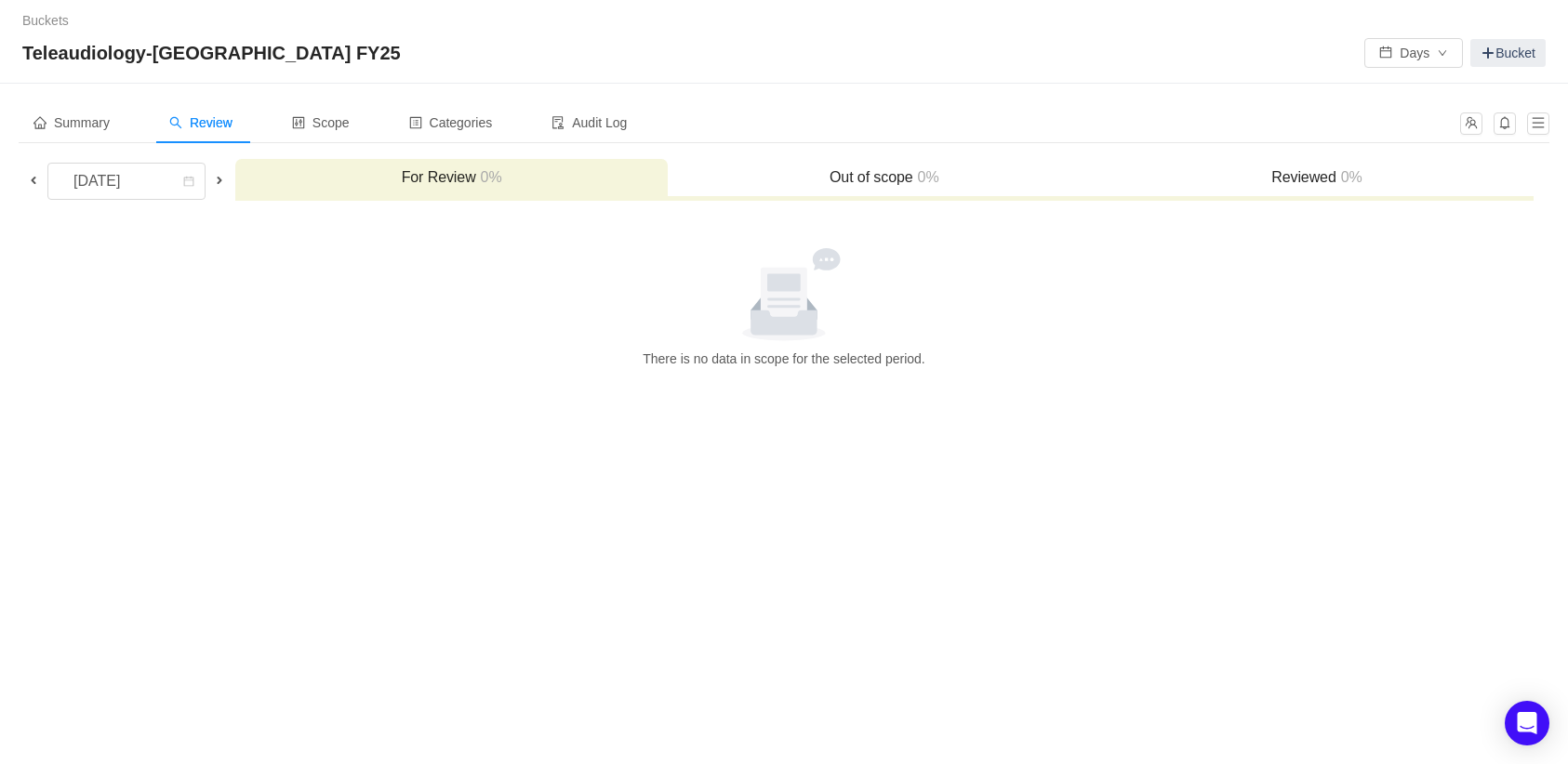 click at bounding box center (33, 180) 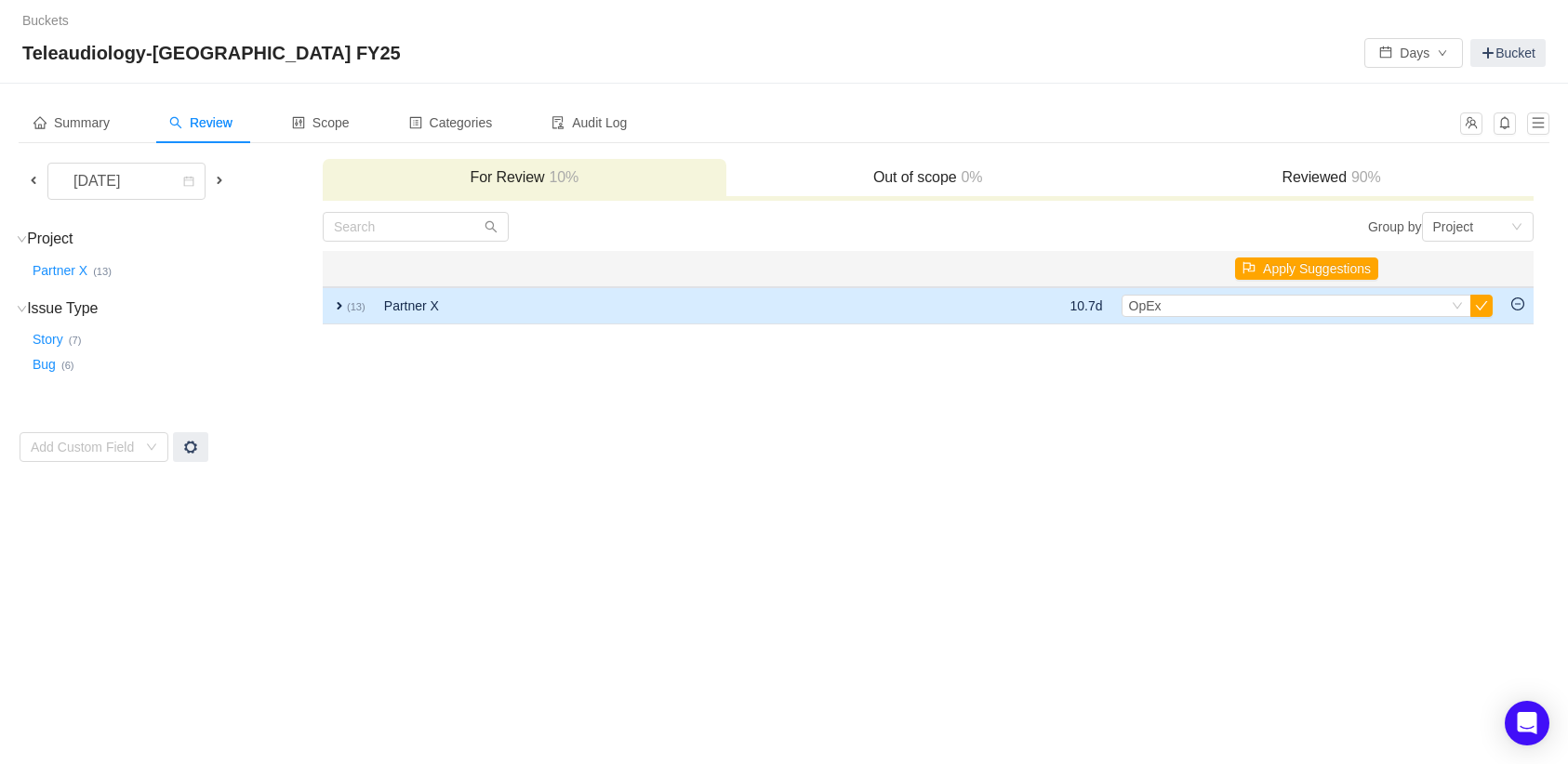 click on "expand" at bounding box center [339, 306] 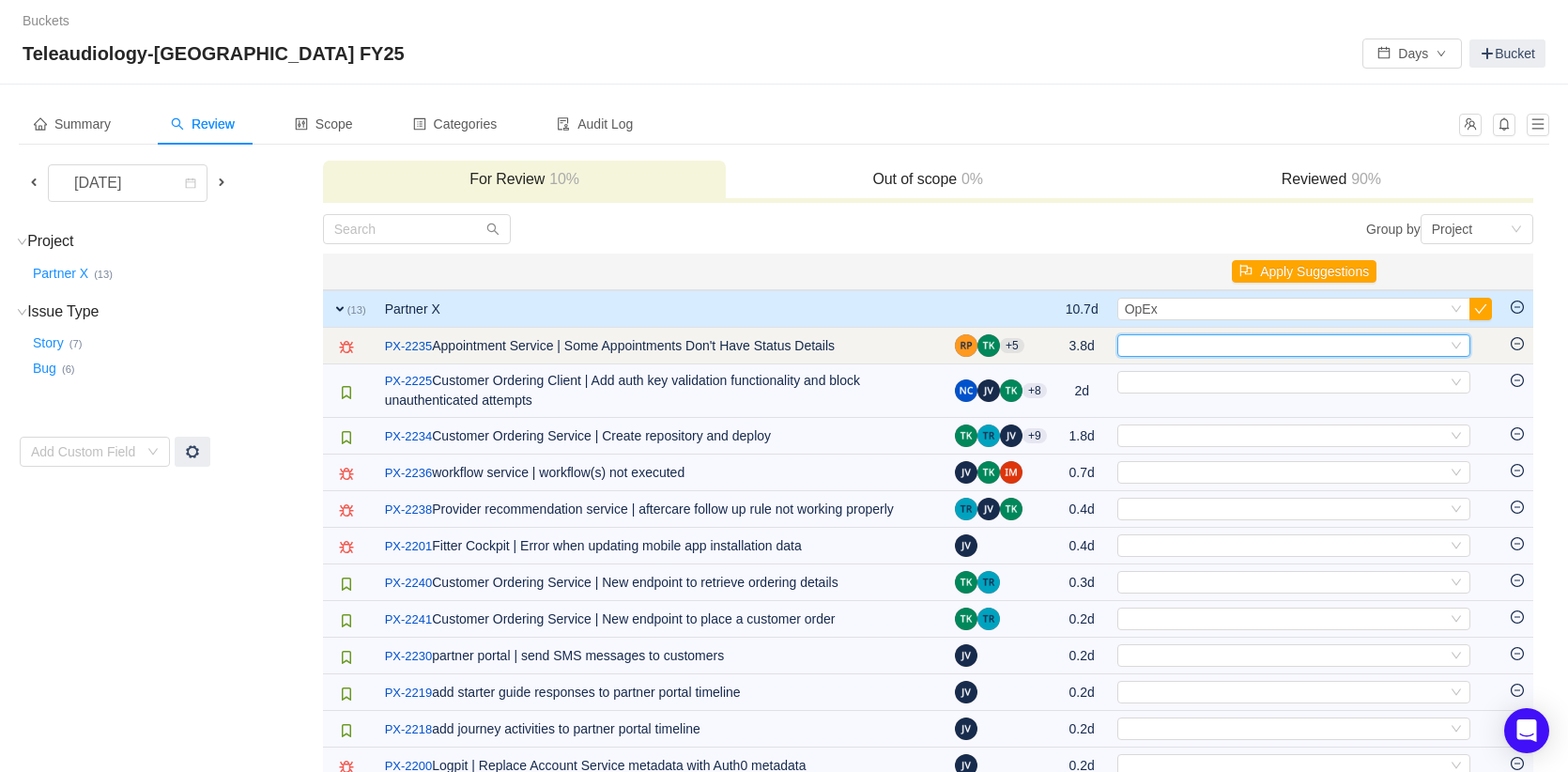click on "Select" at bounding box center (1285, 346) 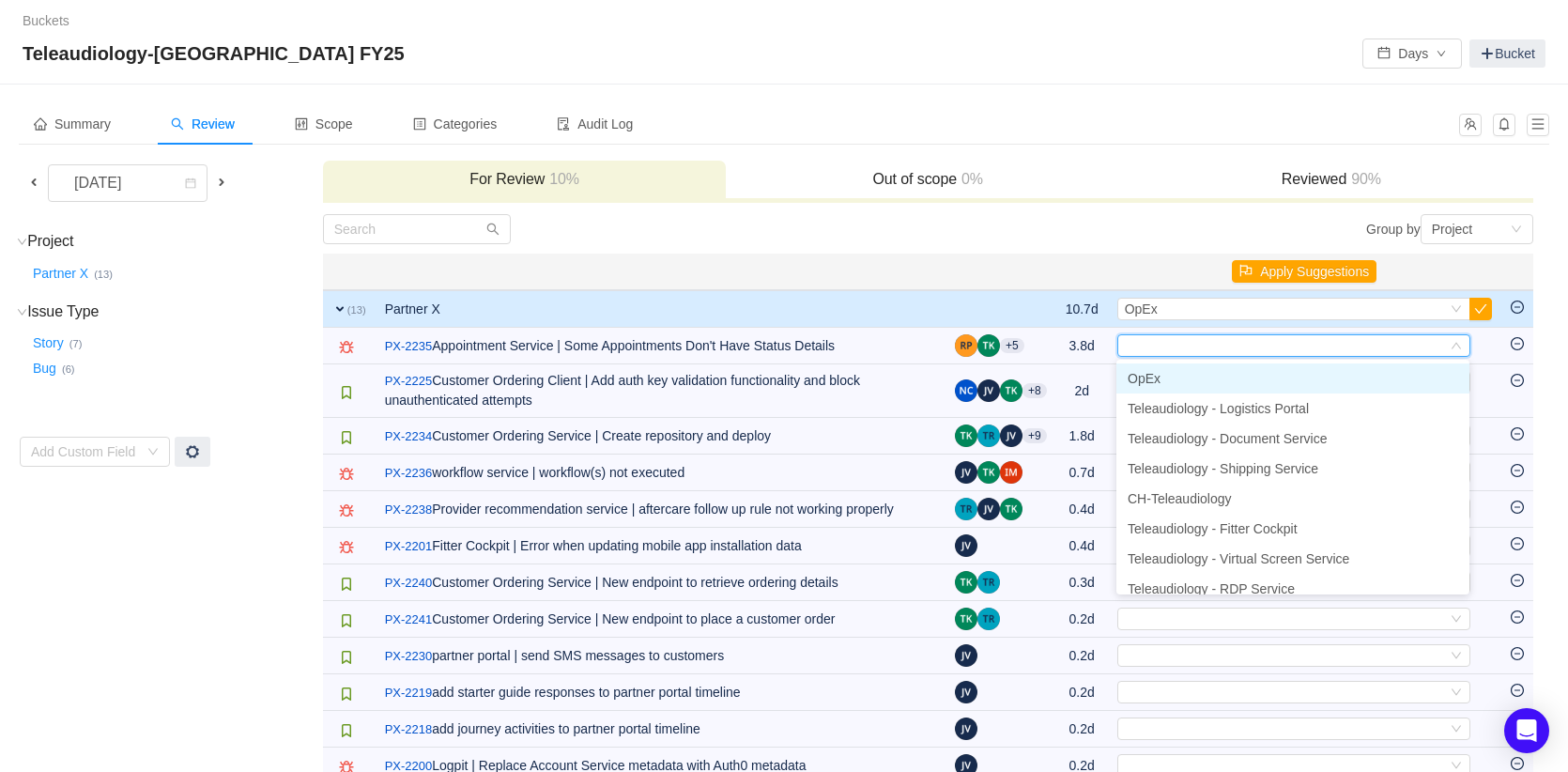 click on "OpEx" at bounding box center [1293, 378] 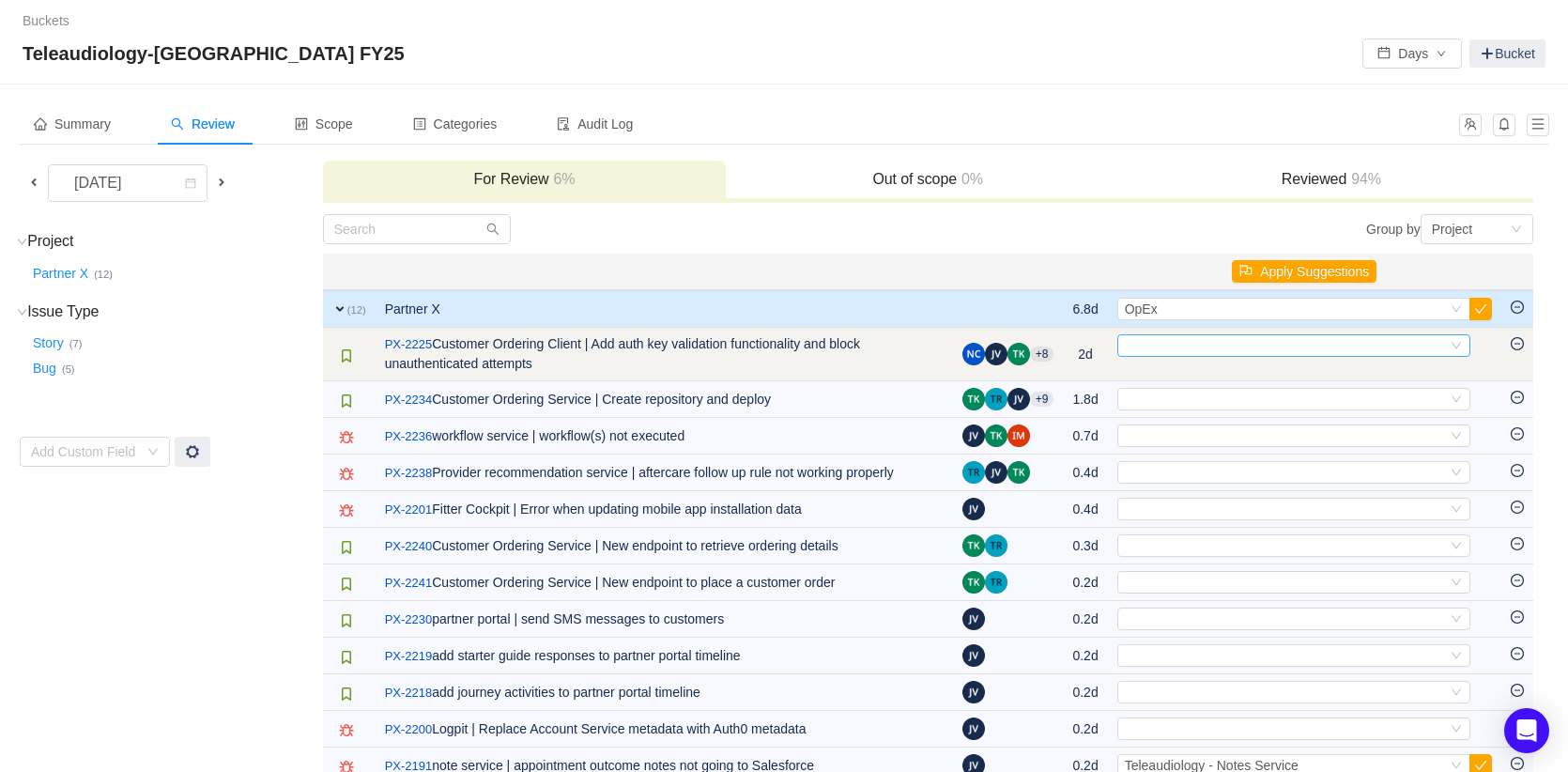 click on "Select" at bounding box center (1285, 346) 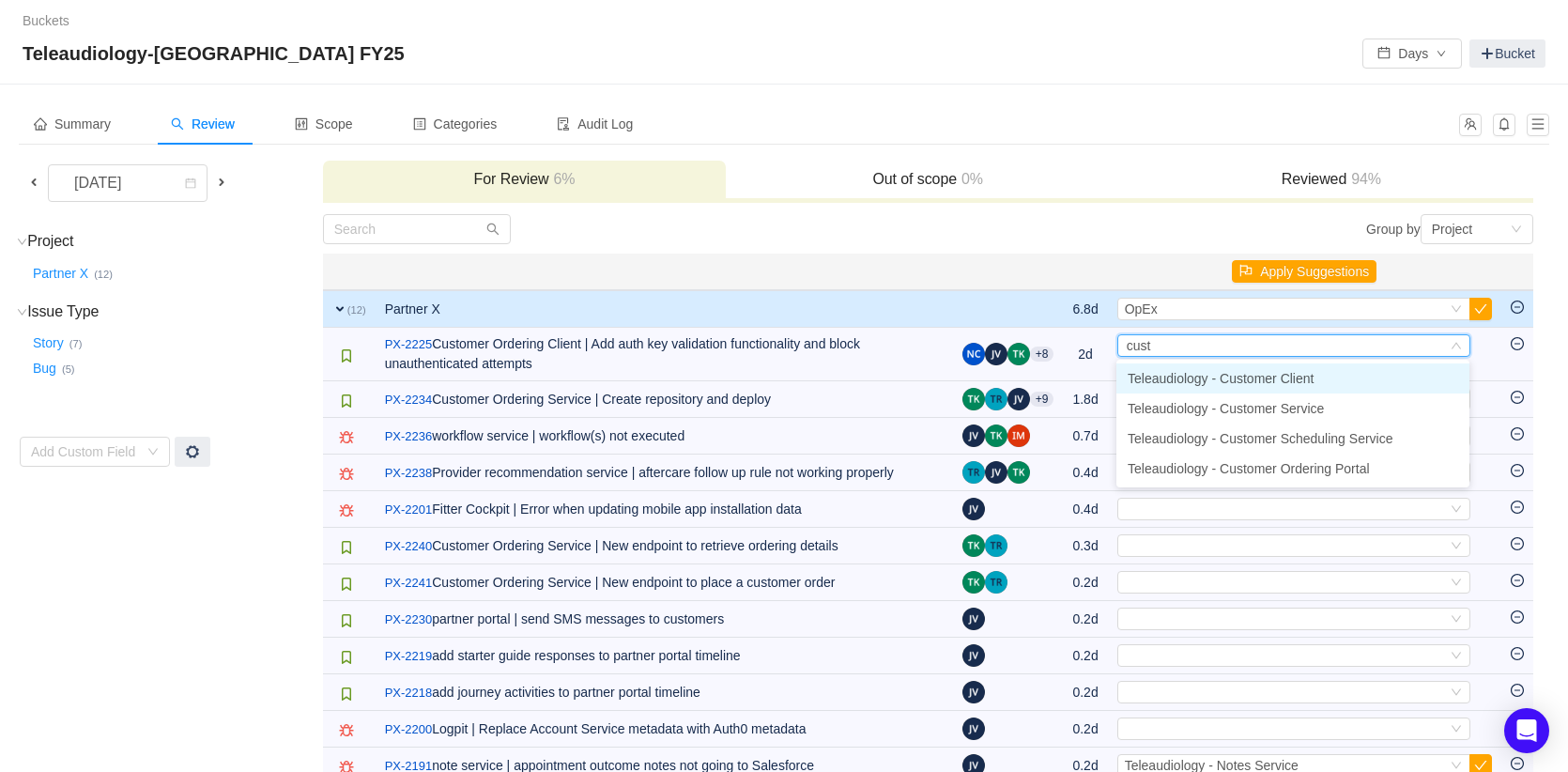 type on "custo" 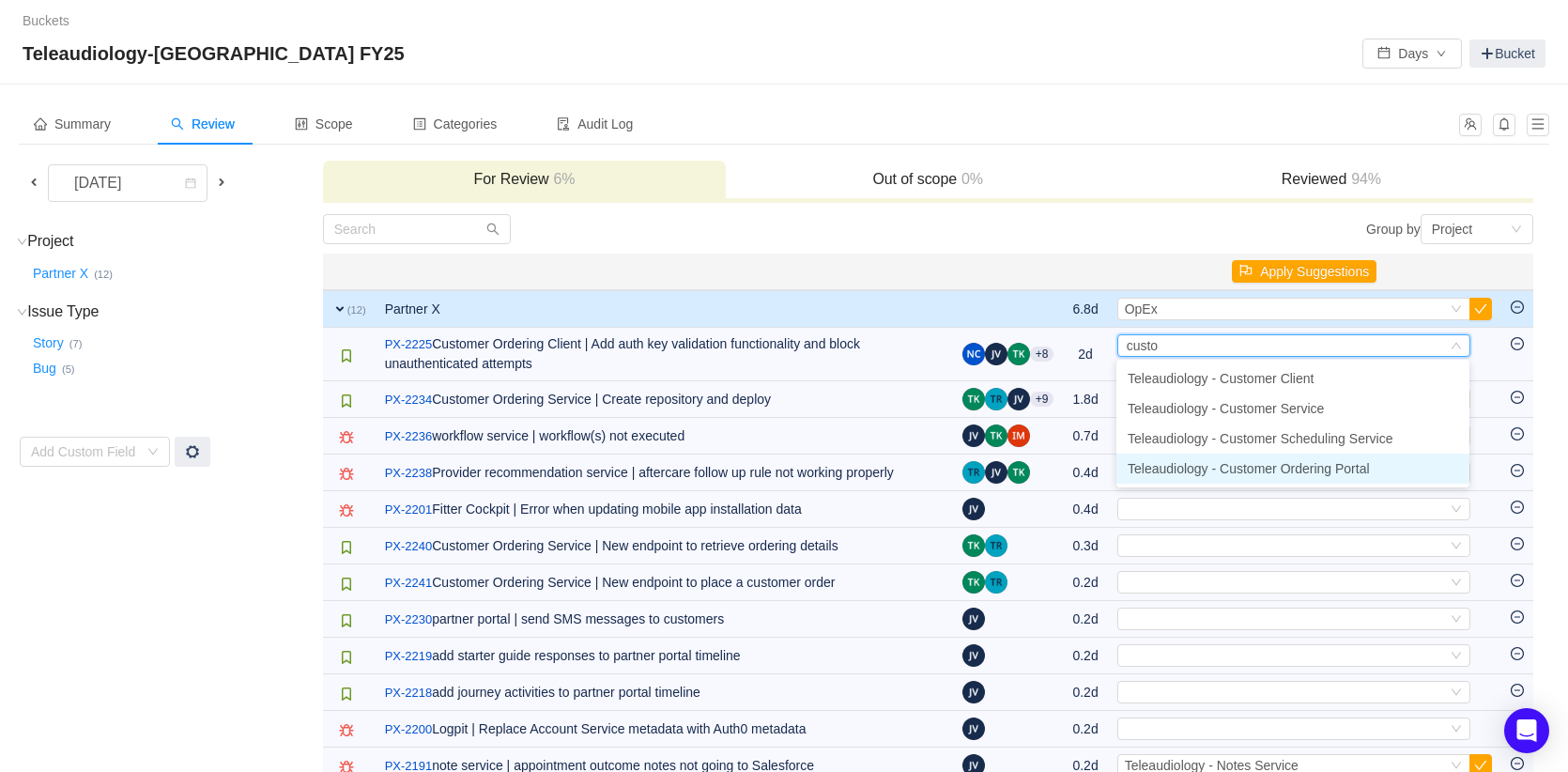 click on "Teleaudiology - Customer Ordering Portal" at bounding box center [1293, 469] 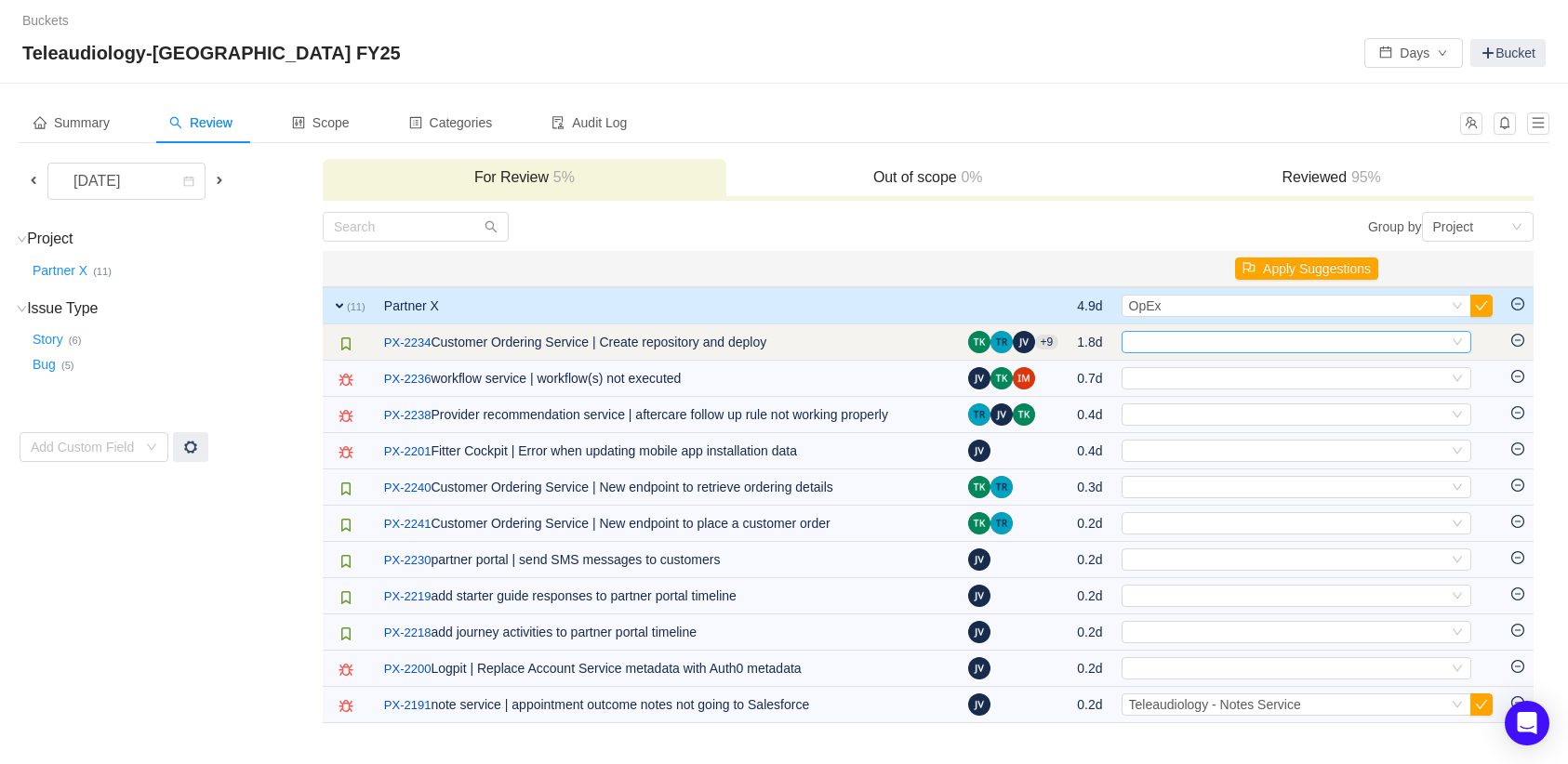 click on "Select" at bounding box center (1288, 342) 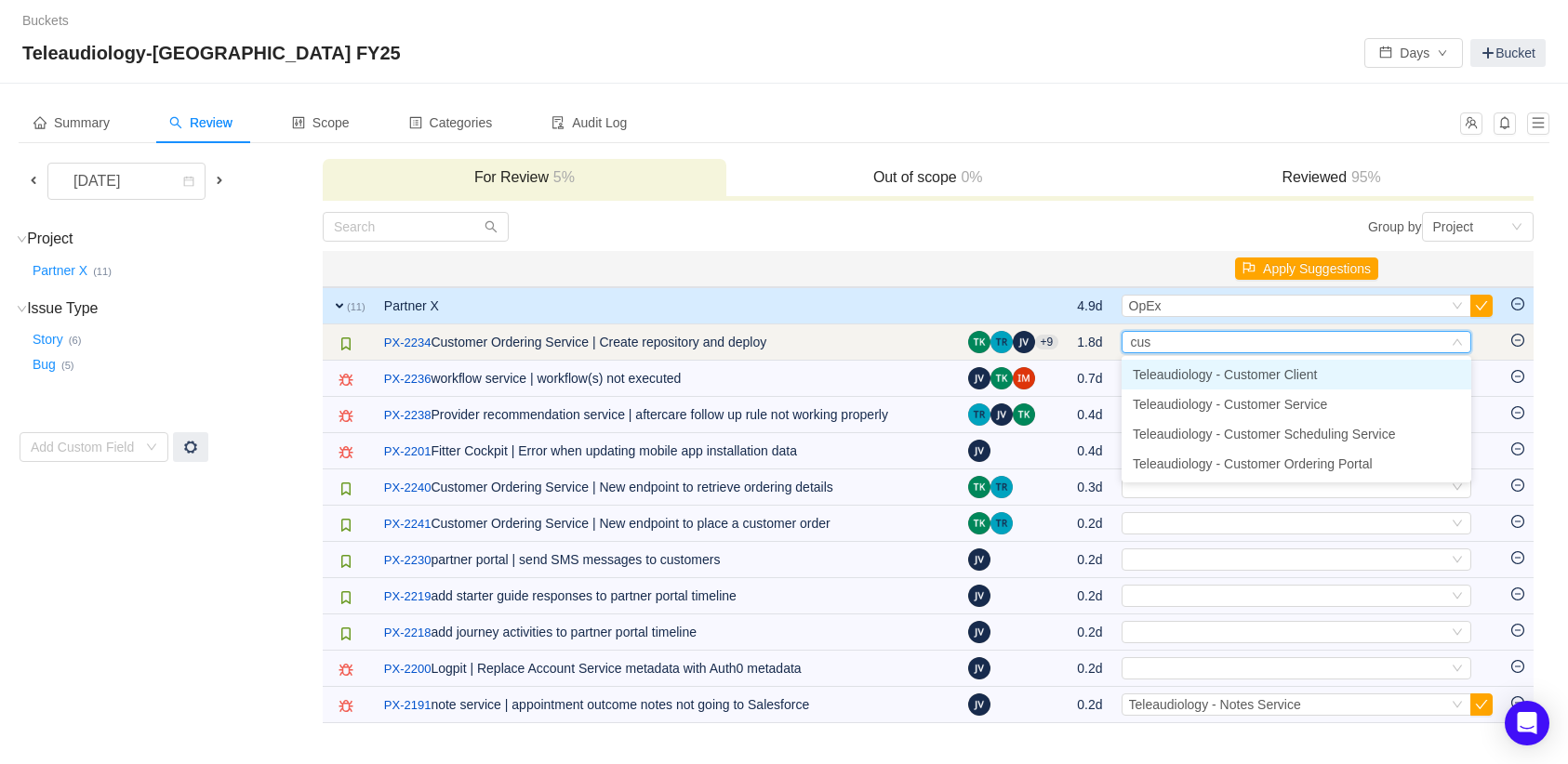 type on "cust" 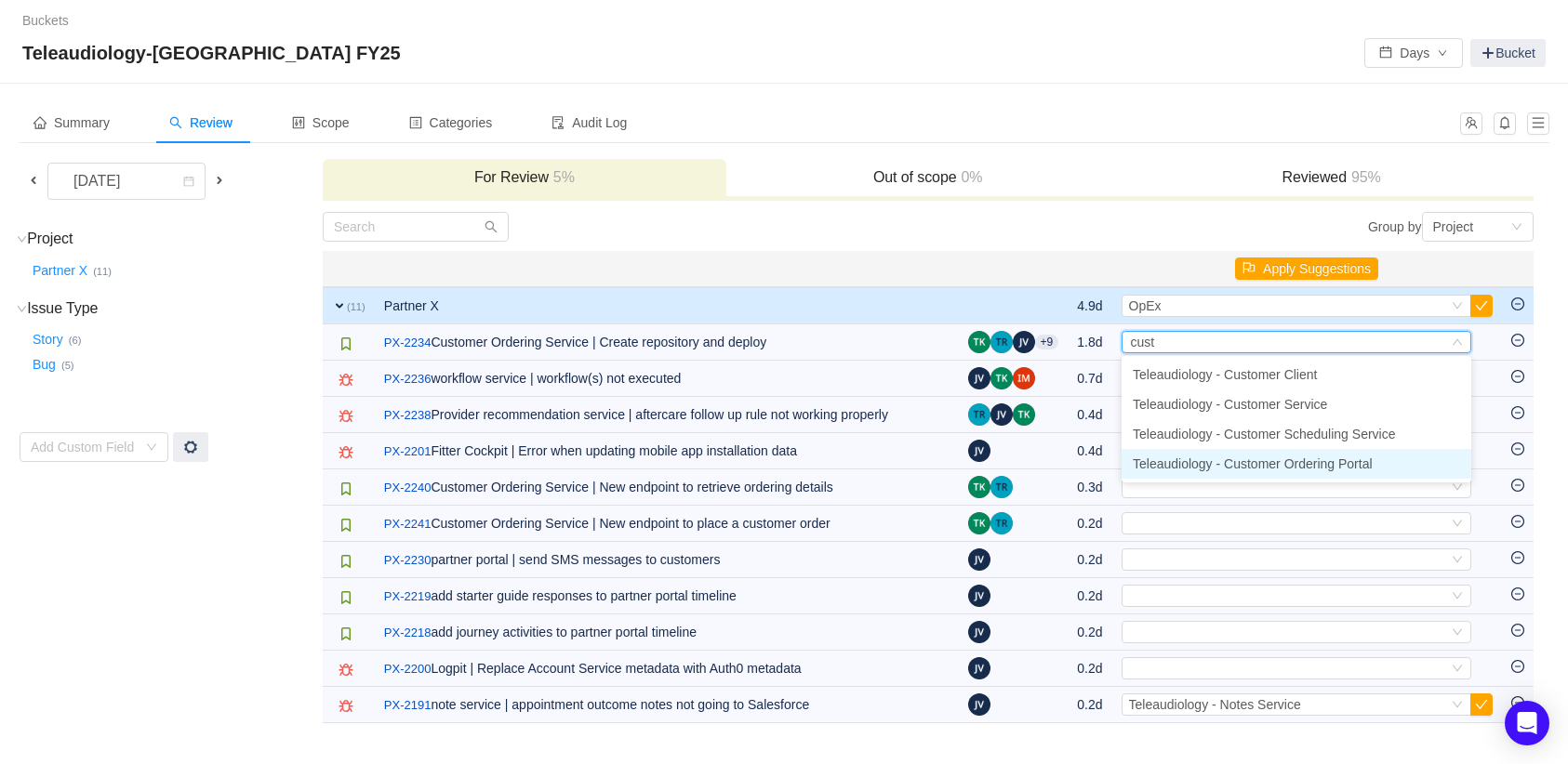 click on "Teleaudiology - Customer Ordering Portal" at bounding box center (1253, 464) 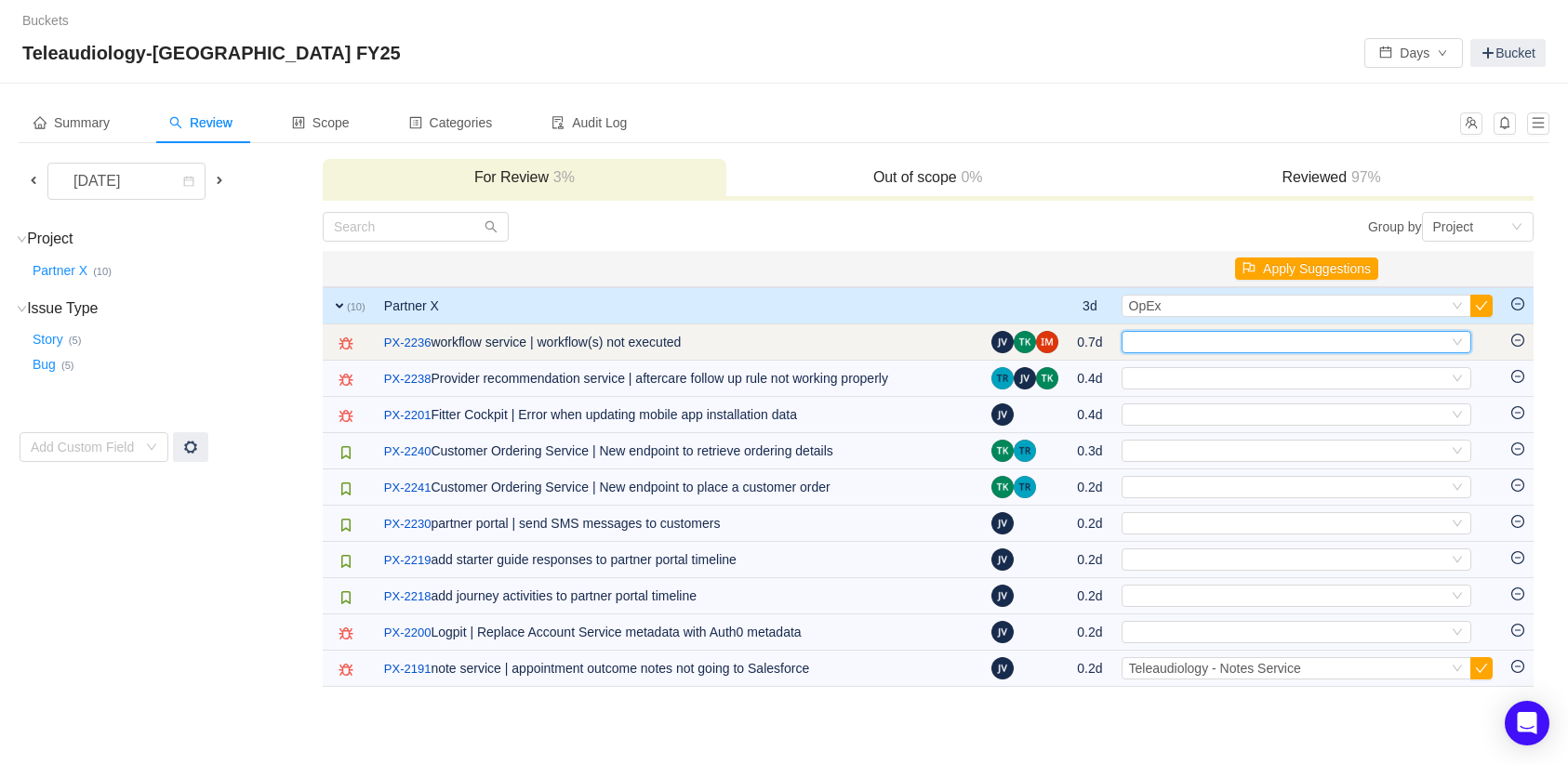 click on "Select" at bounding box center [1288, 342] 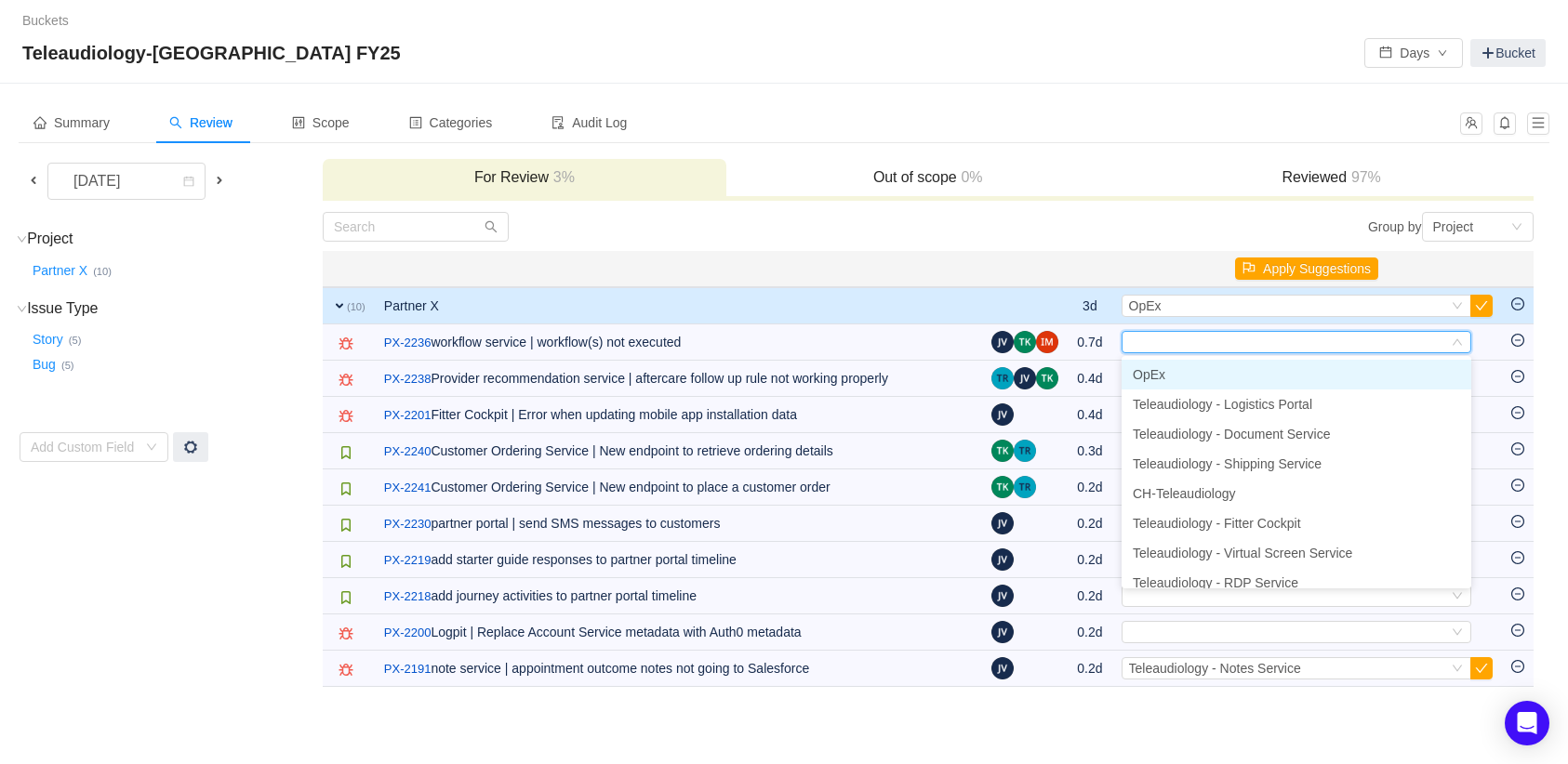 click on "OpEx" at bounding box center [1296, 375] 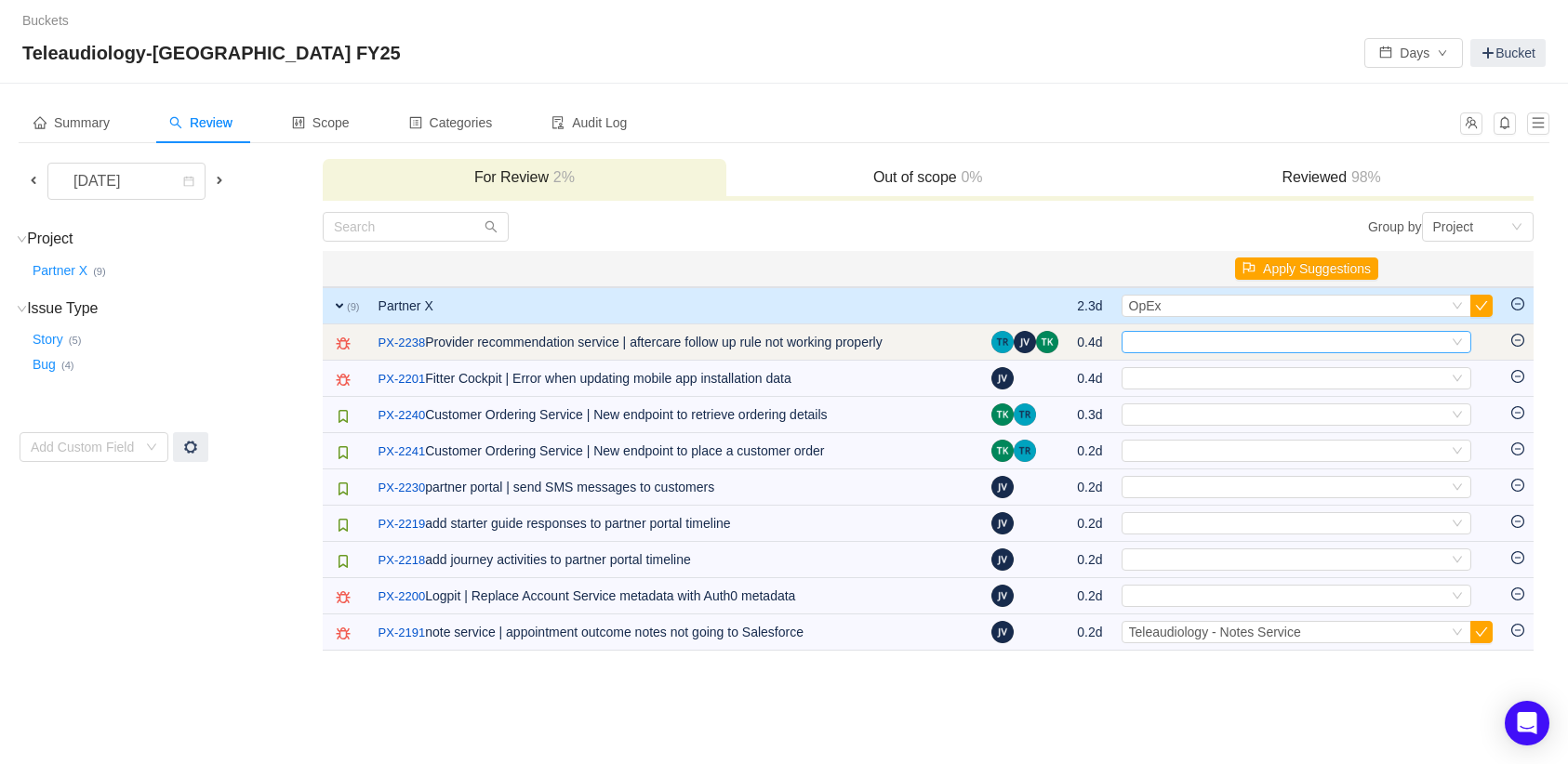 click on "Select" at bounding box center (1288, 342) 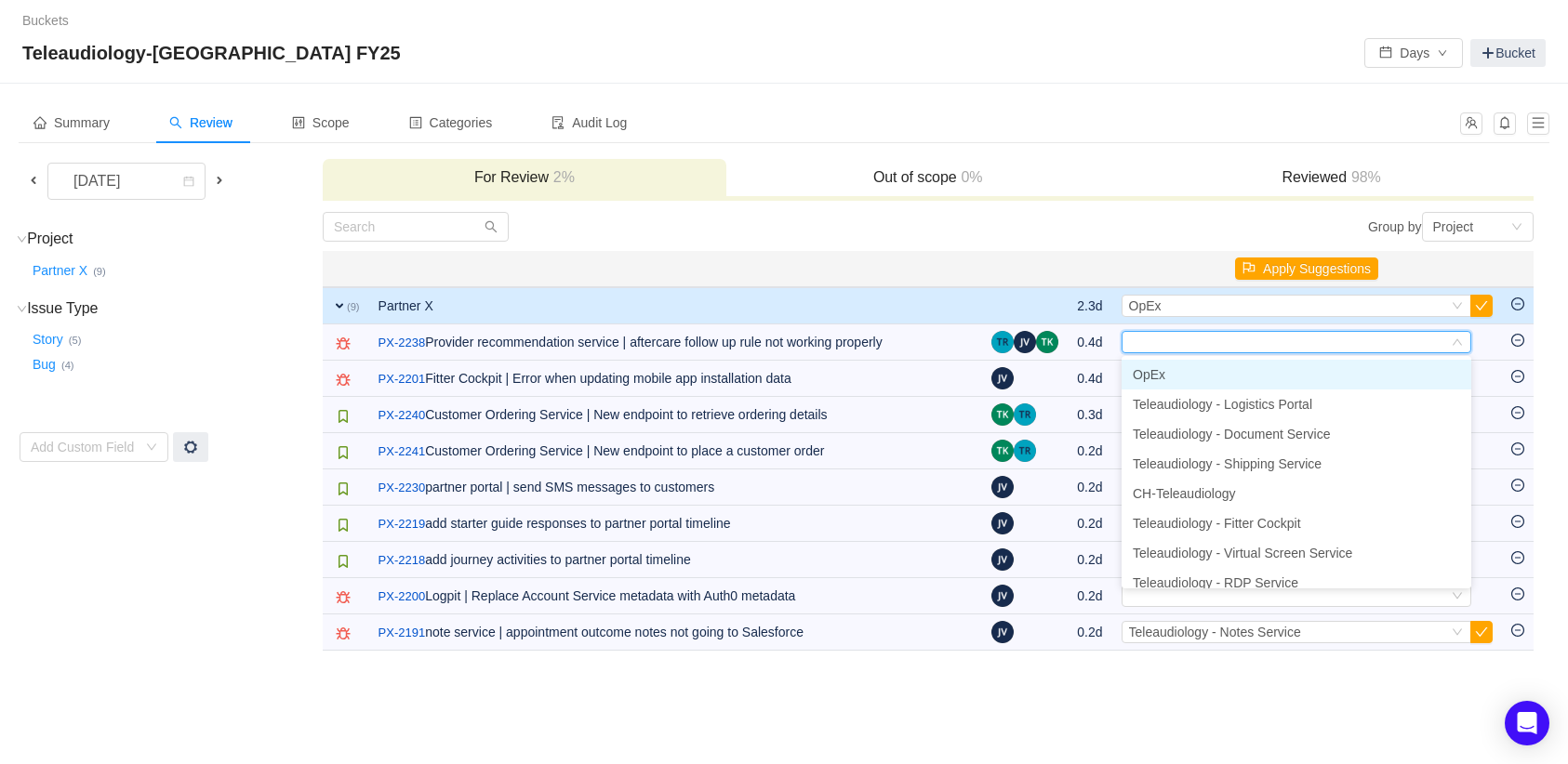 click on "OpEx" at bounding box center [1149, 375] 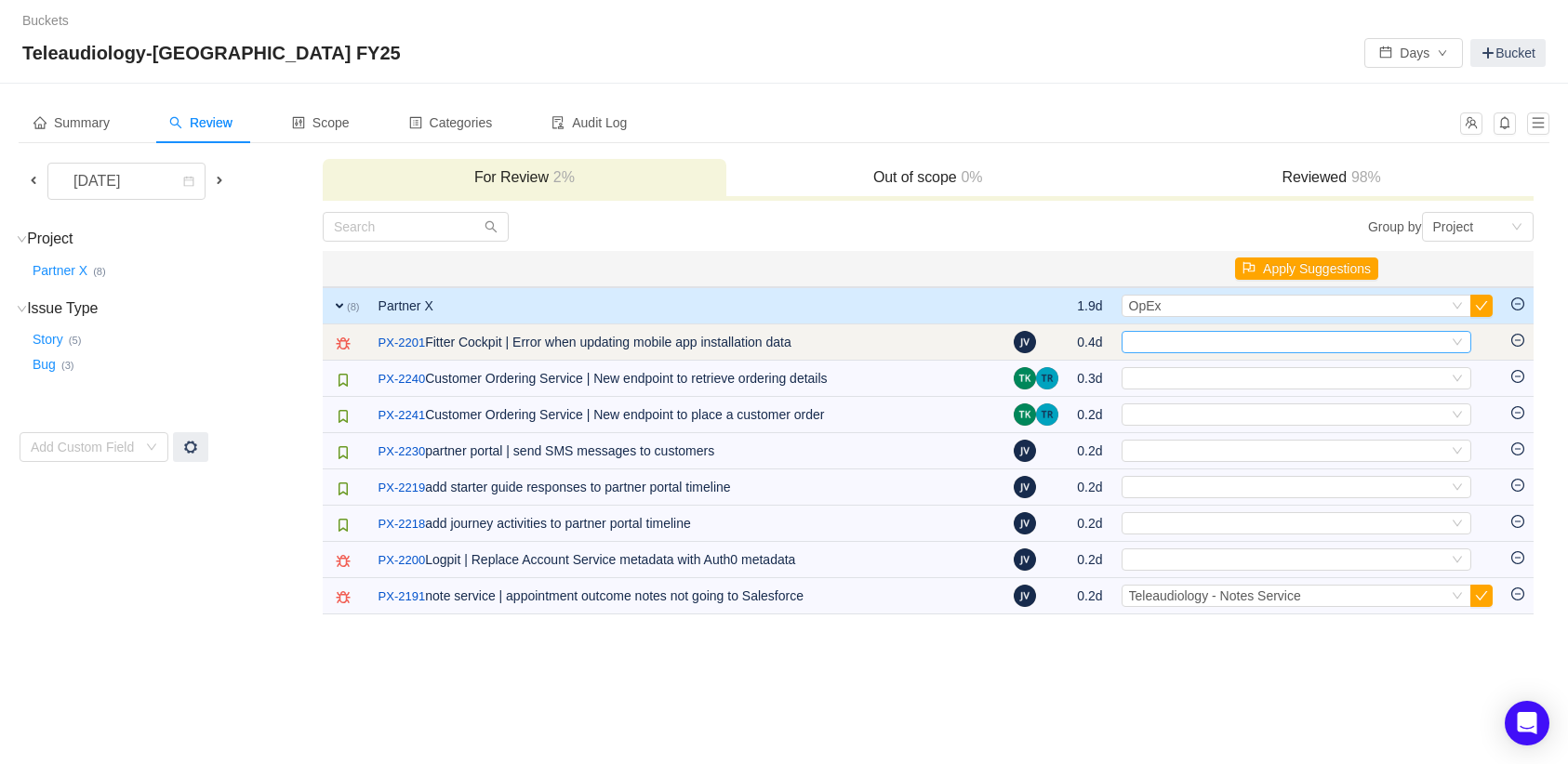 click on "Select" at bounding box center (1288, 342) 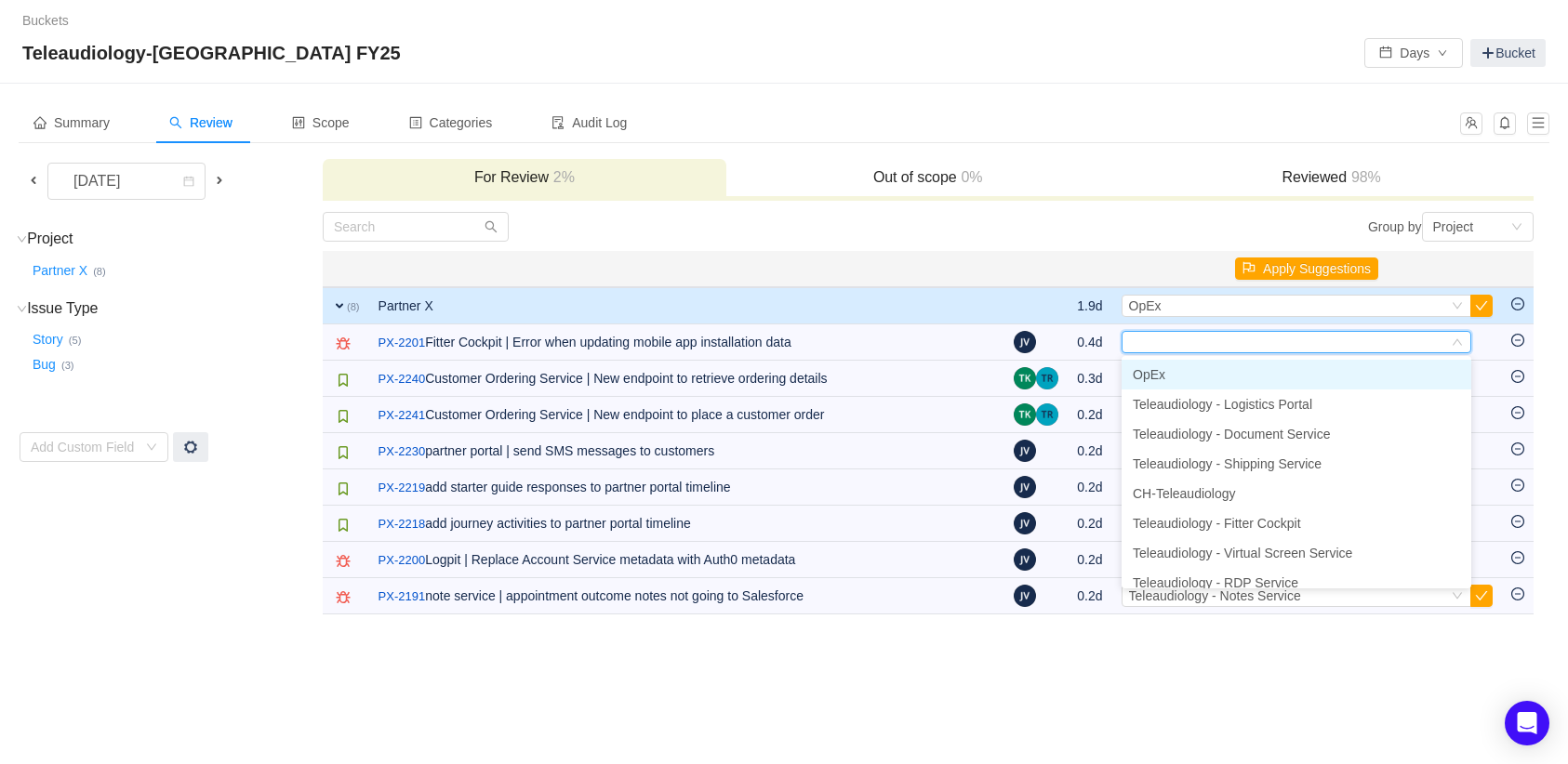 click on "OpEx" at bounding box center (1296, 375) 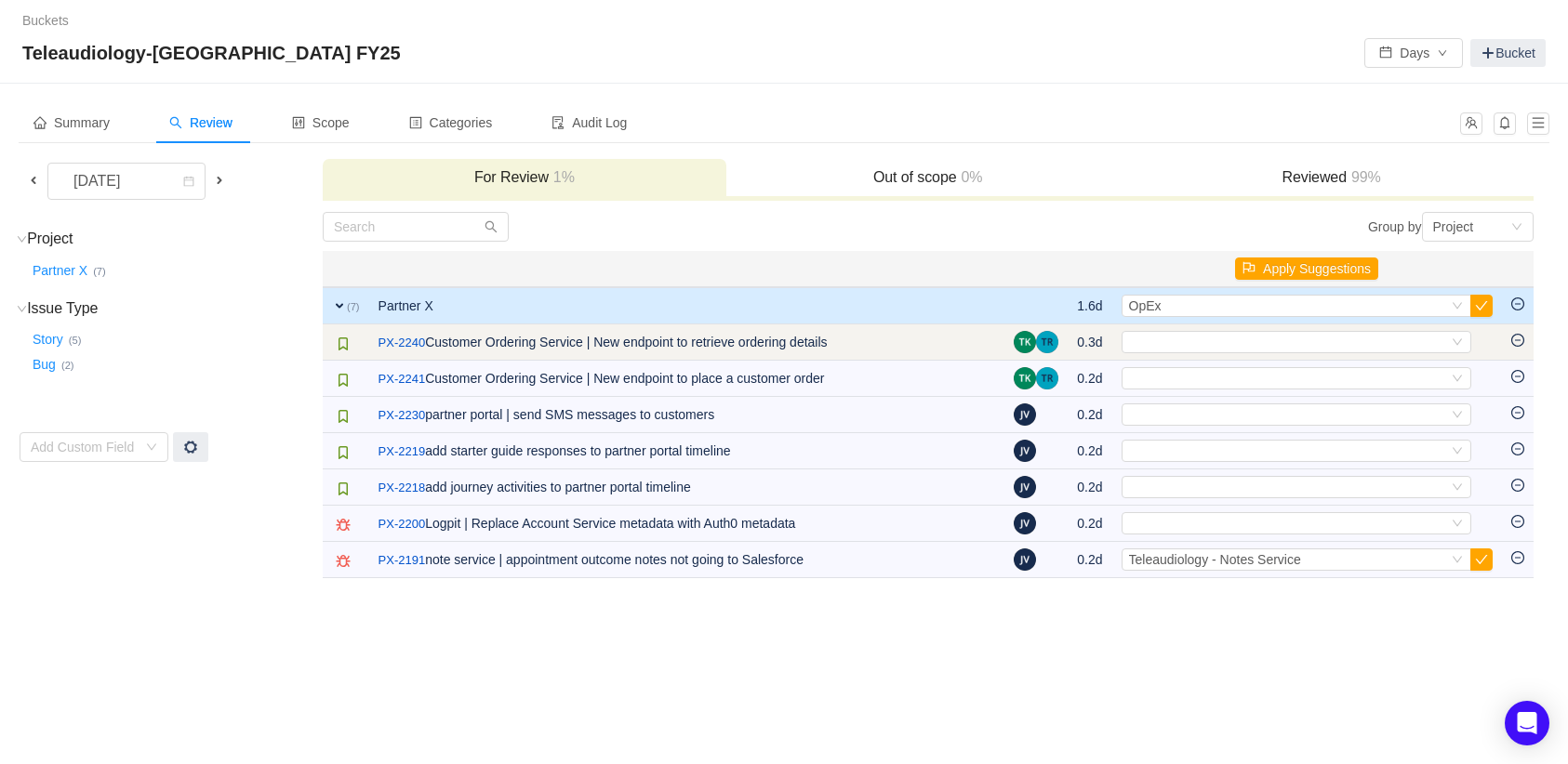 click on "Select   Out of scope" at bounding box center (1307, 342) 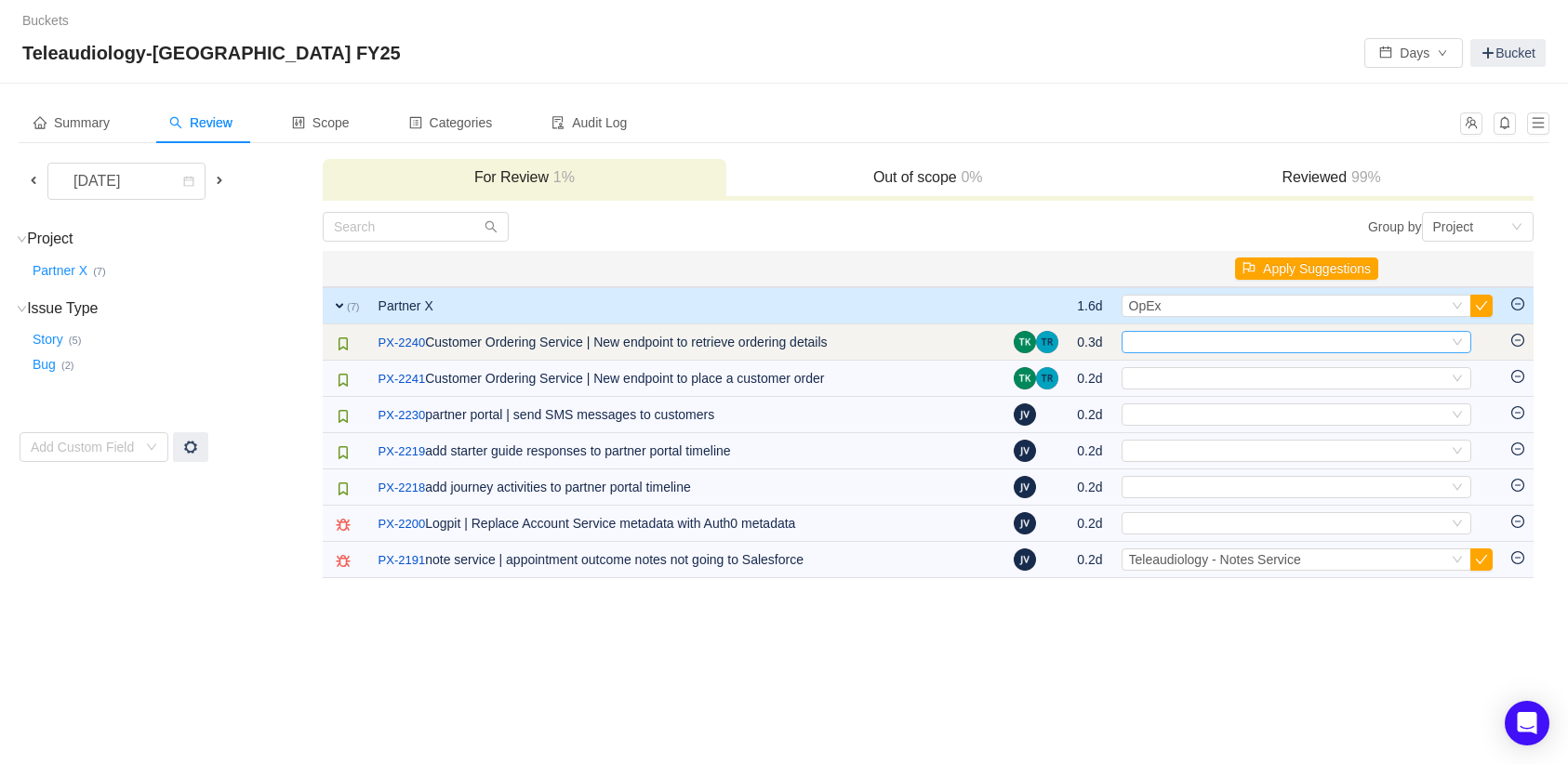 click on "Select" at bounding box center (1288, 342) 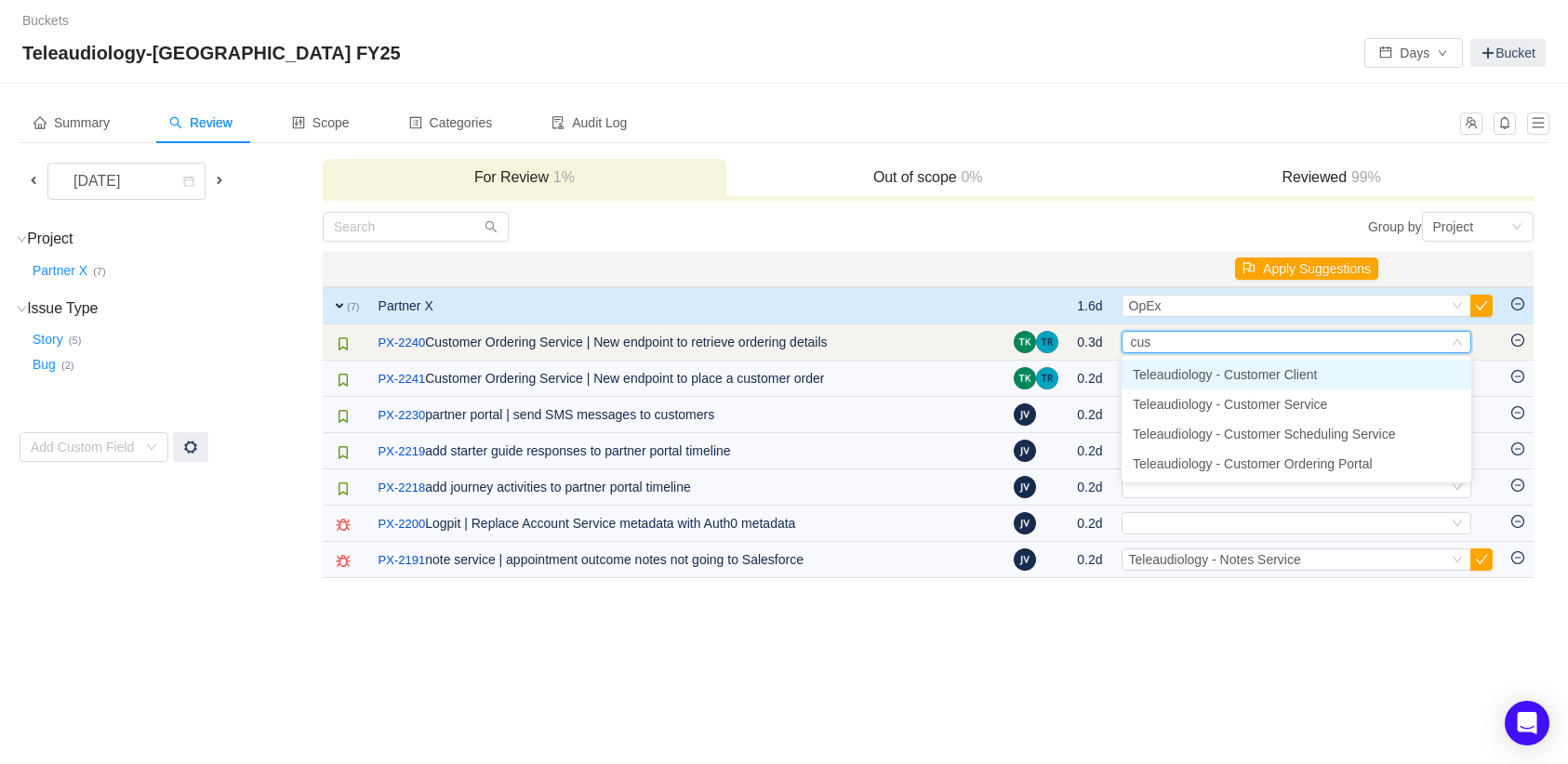 type on "cust" 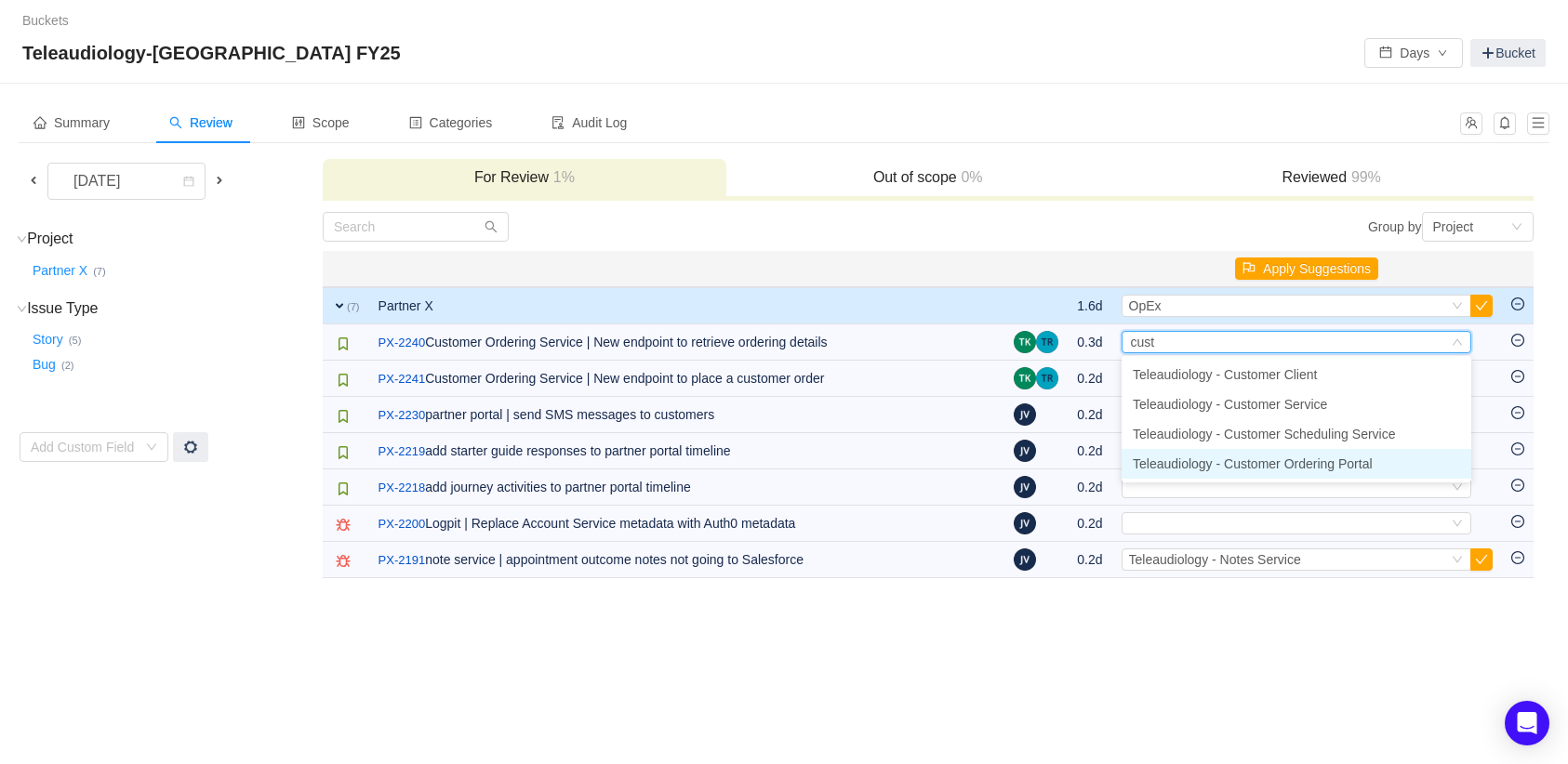 click on "Teleaudiology - Customer Ordering Portal" at bounding box center [1296, 464] 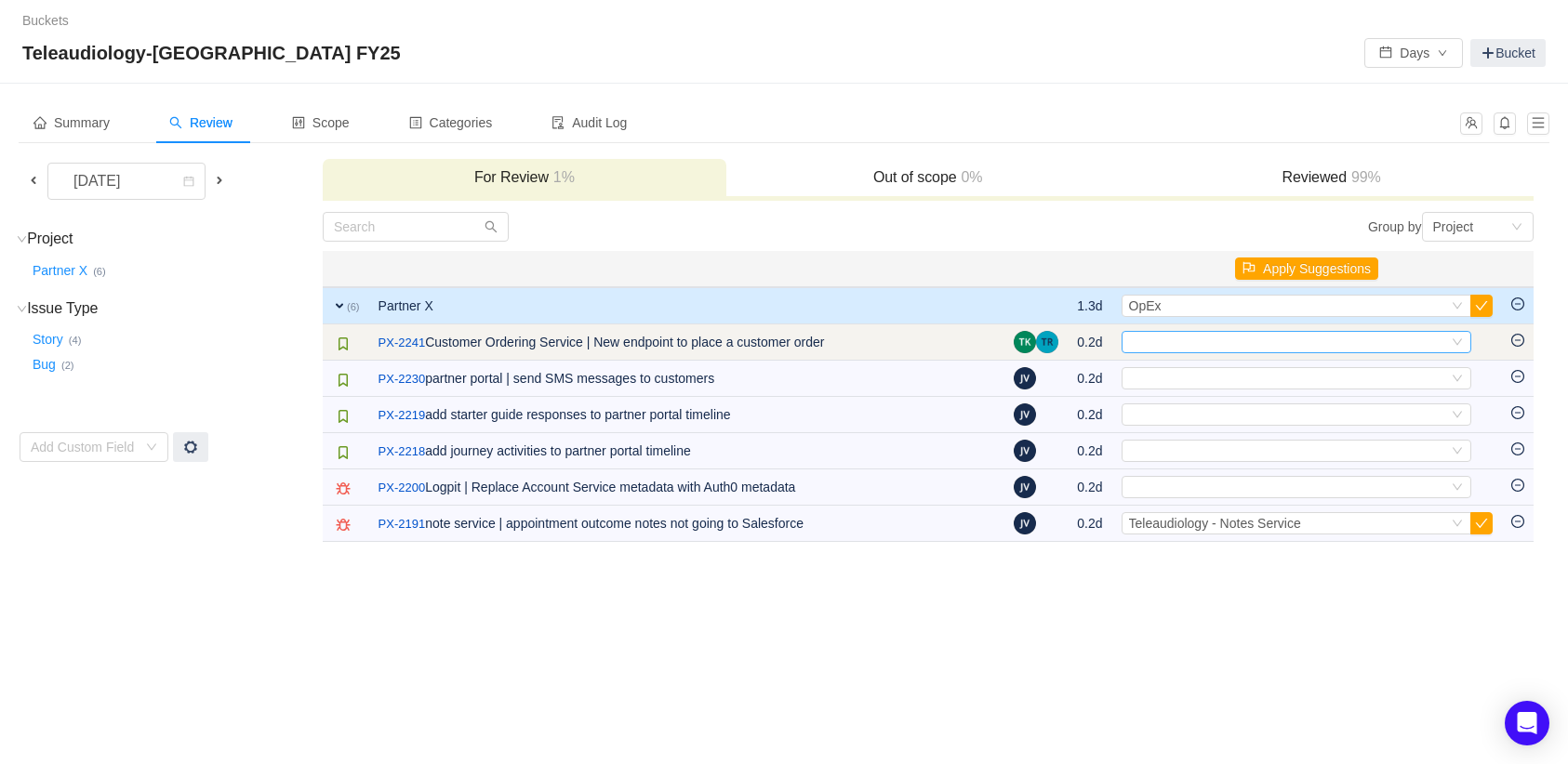 click on "Select" at bounding box center (1288, 342) 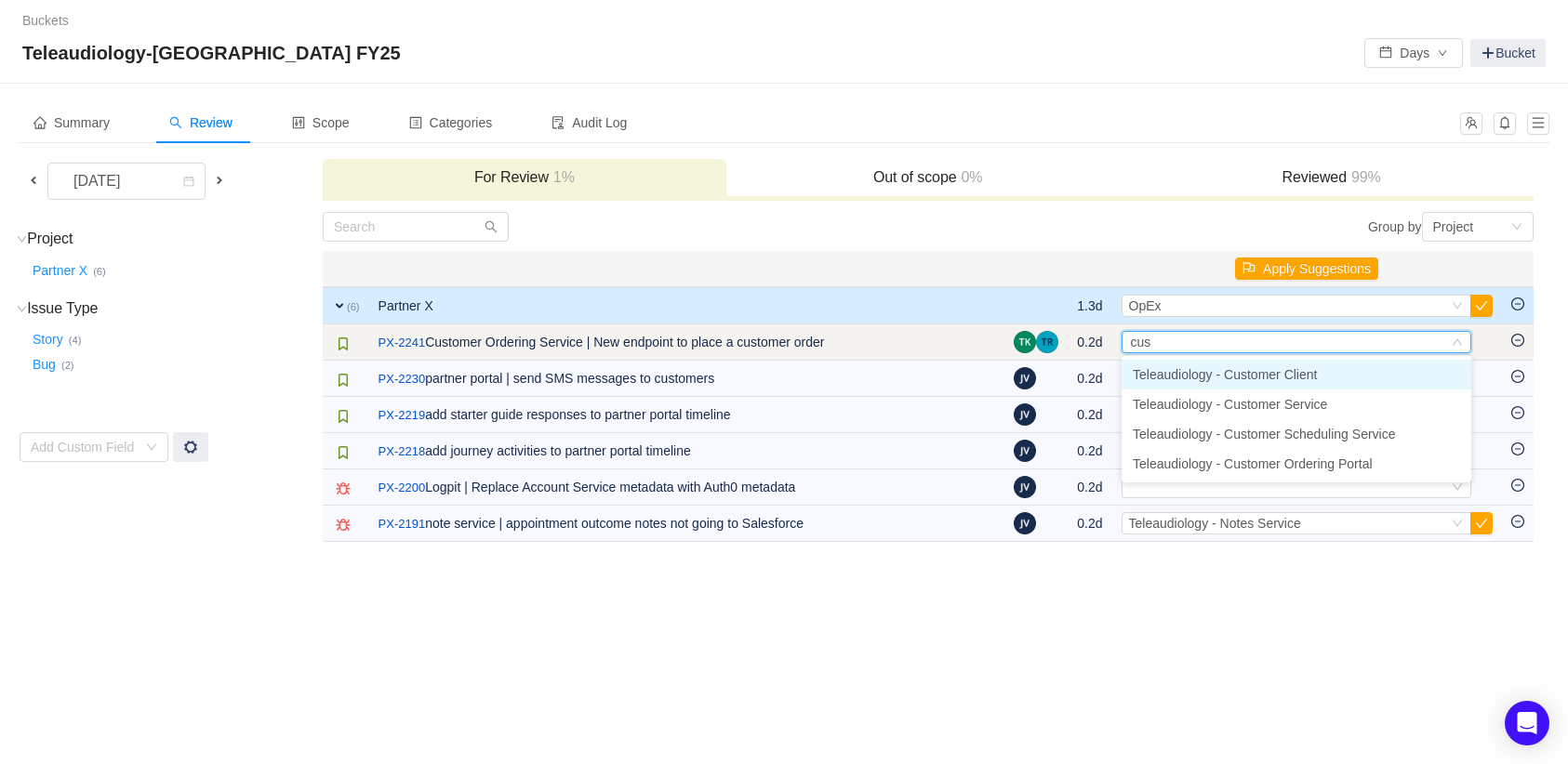type on "cust" 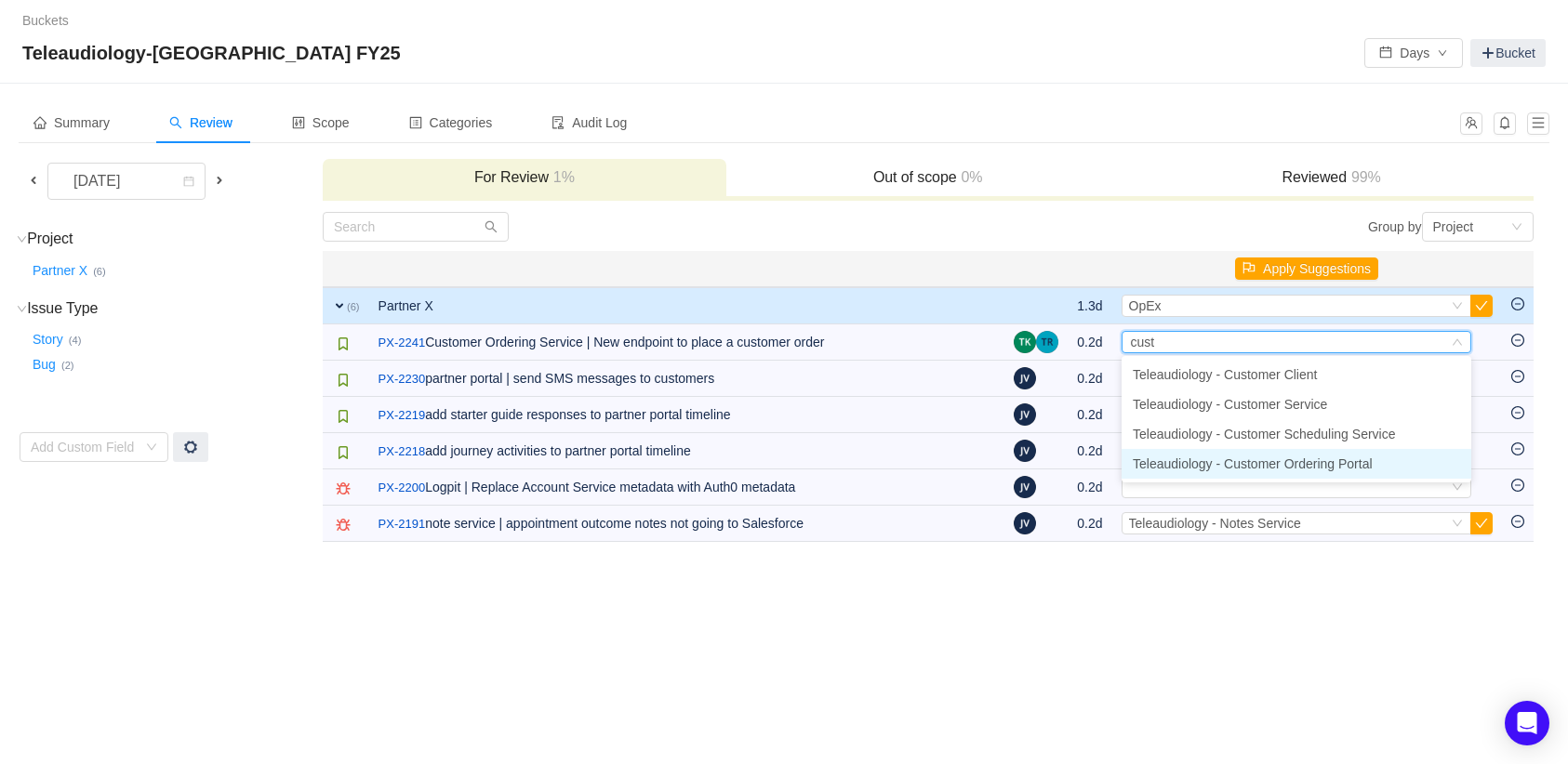 click on "Teleaudiology - Customer Ordering Portal" at bounding box center (1253, 464) 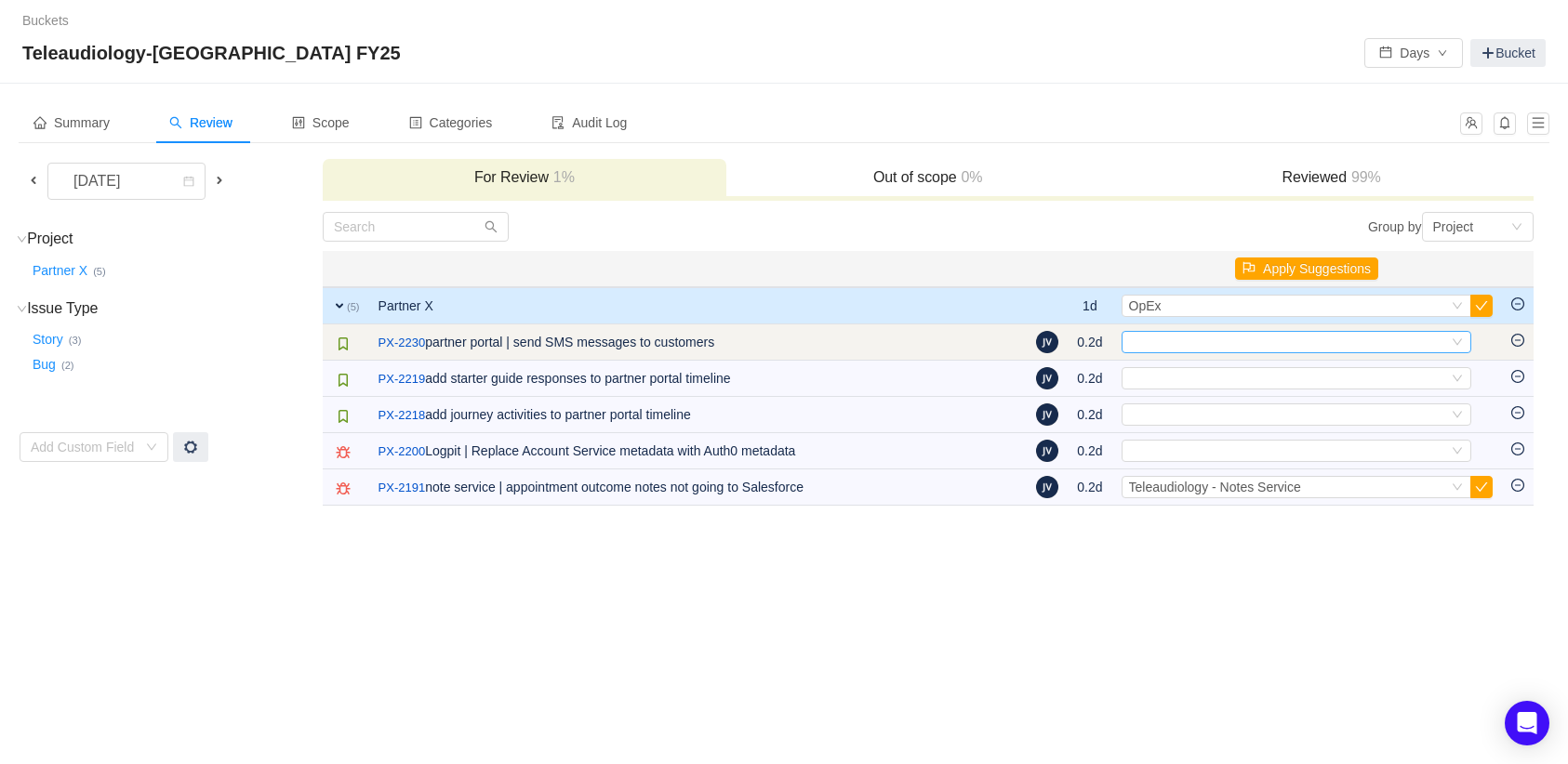 click on "Select" at bounding box center [1288, 342] 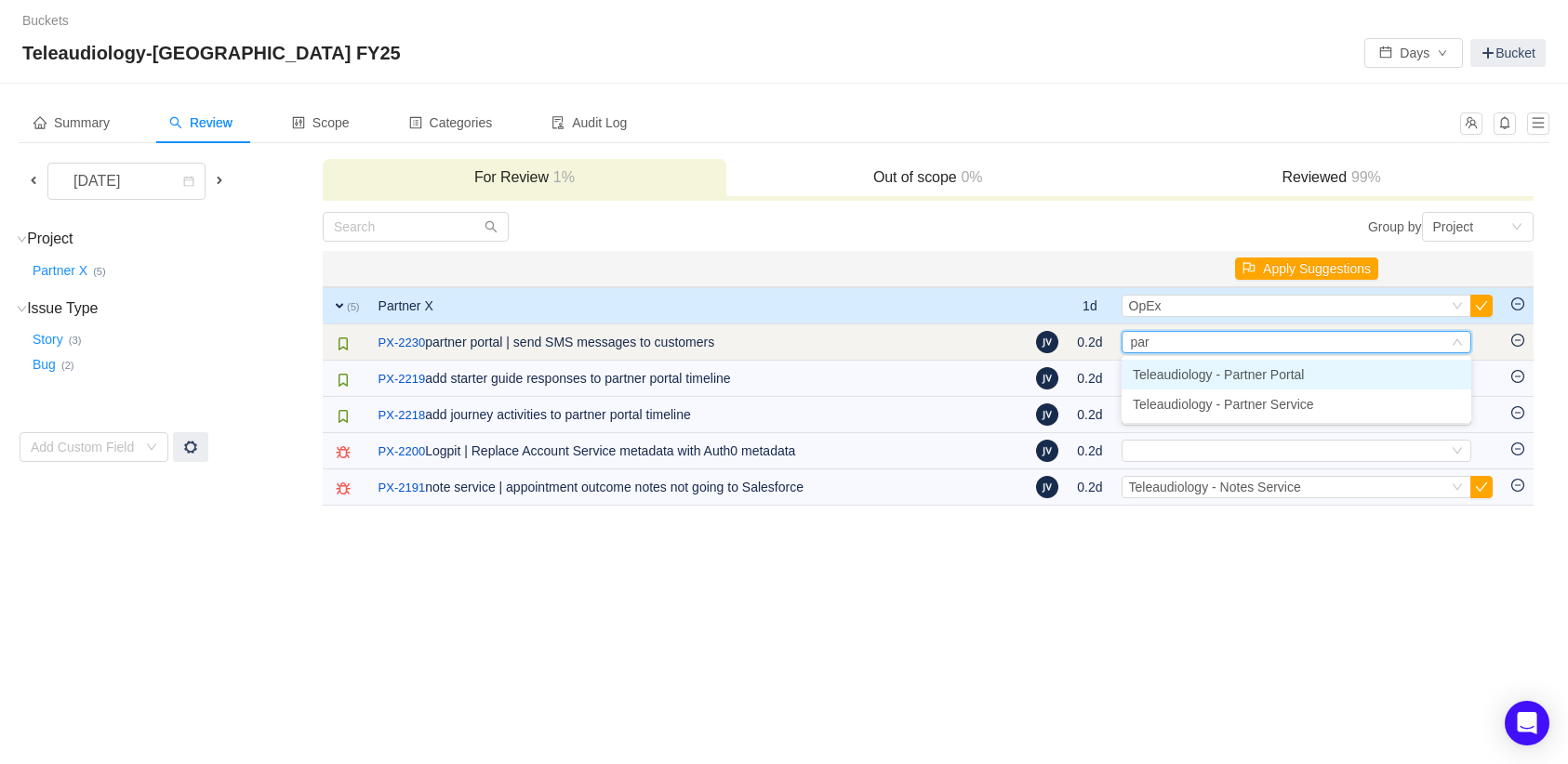 type on "part" 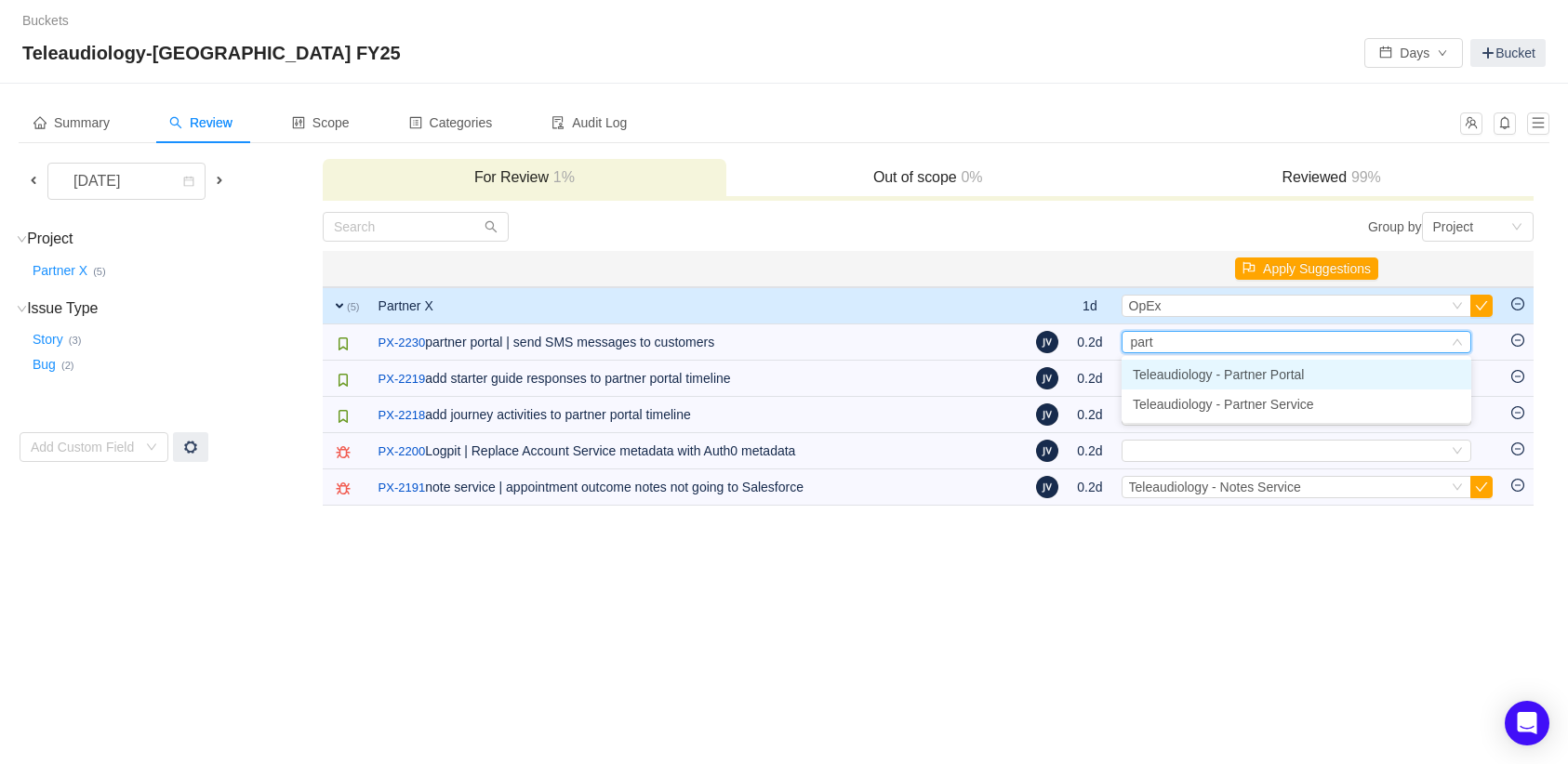 click on "Teleaudiology - Partner Portal" at bounding box center [1218, 375] 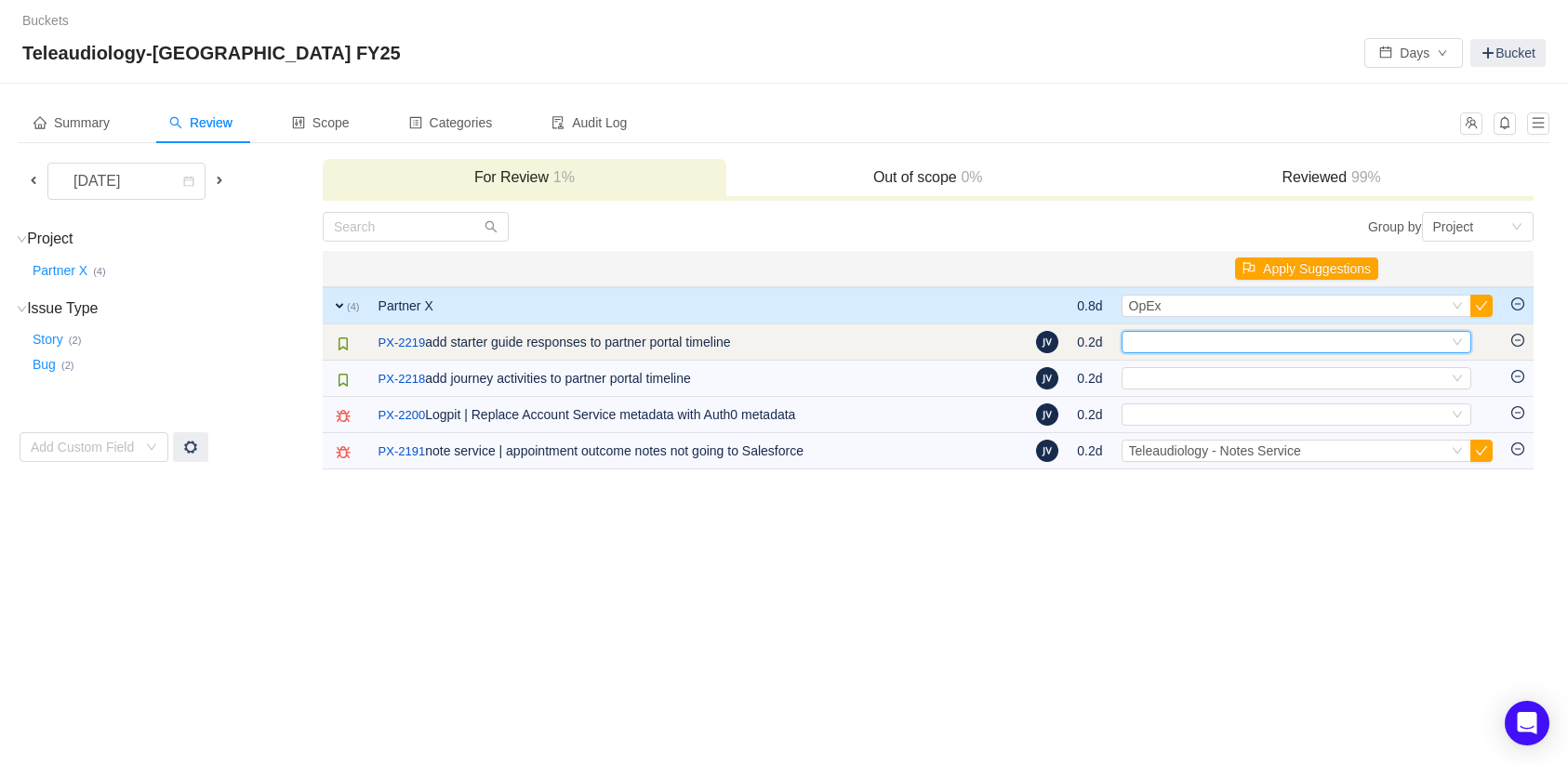 click on "Select" at bounding box center [1288, 342] 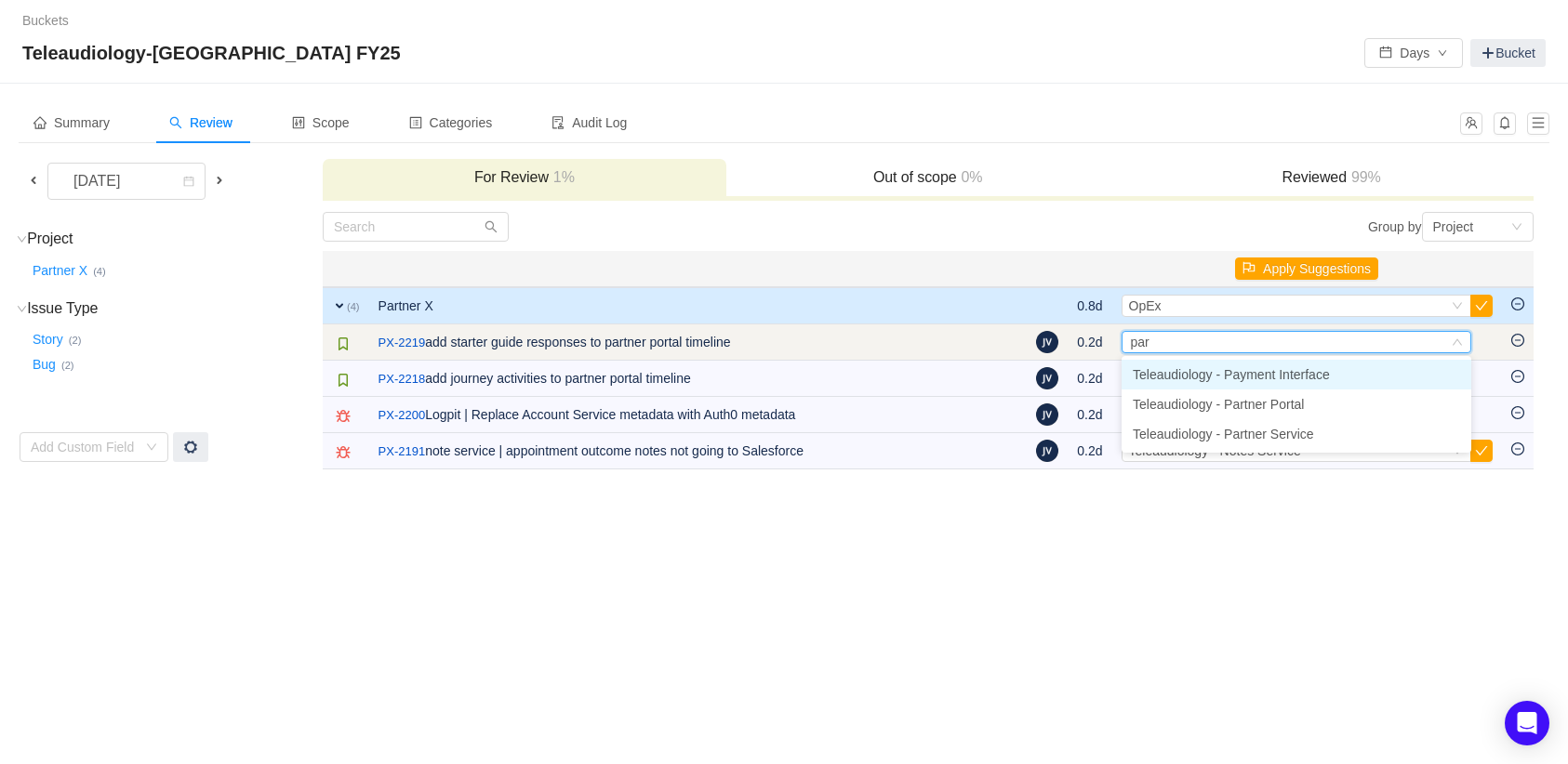 type on "part" 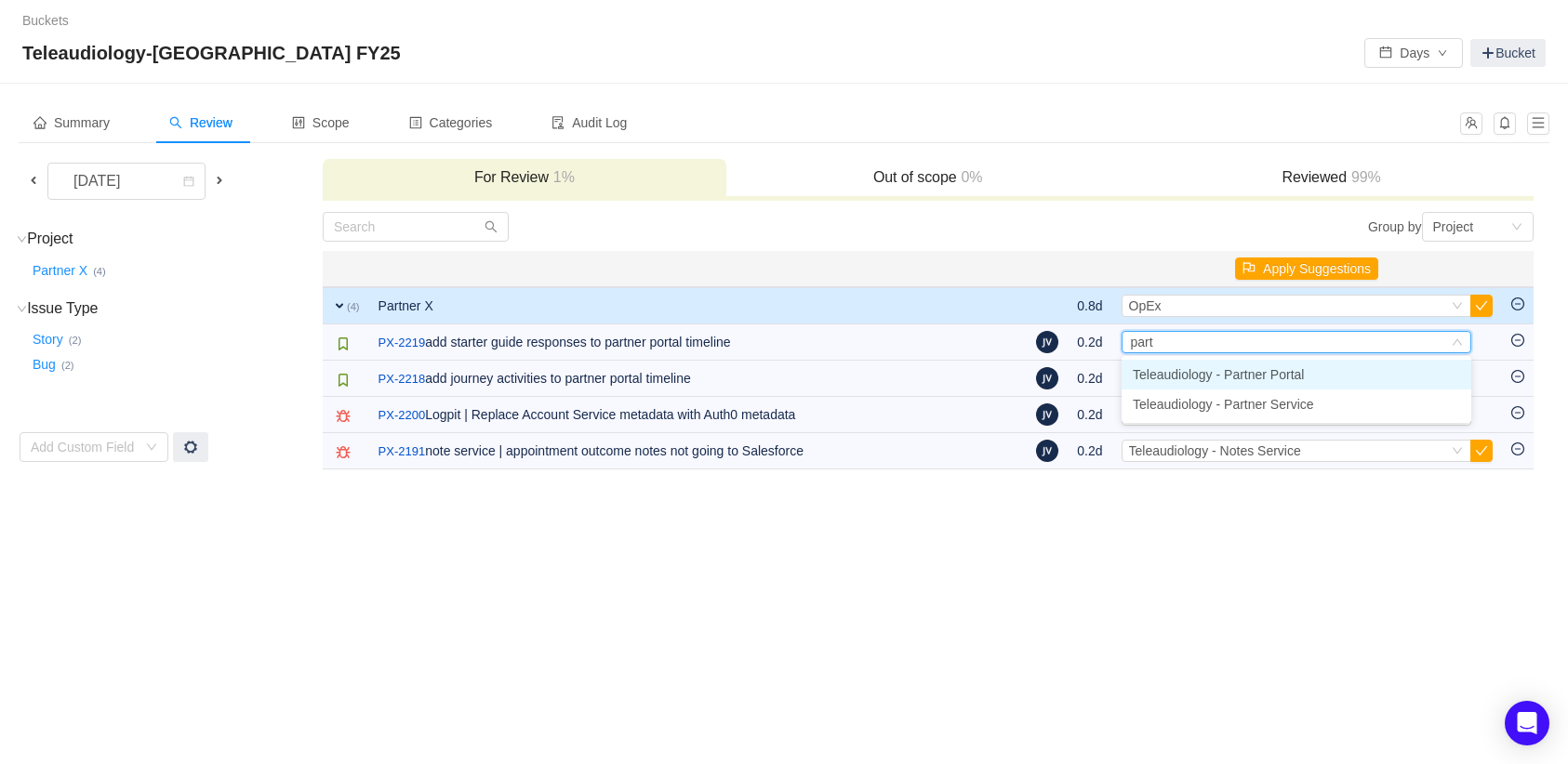 click on "Teleaudiology - Partner Portal" at bounding box center [1218, 375] 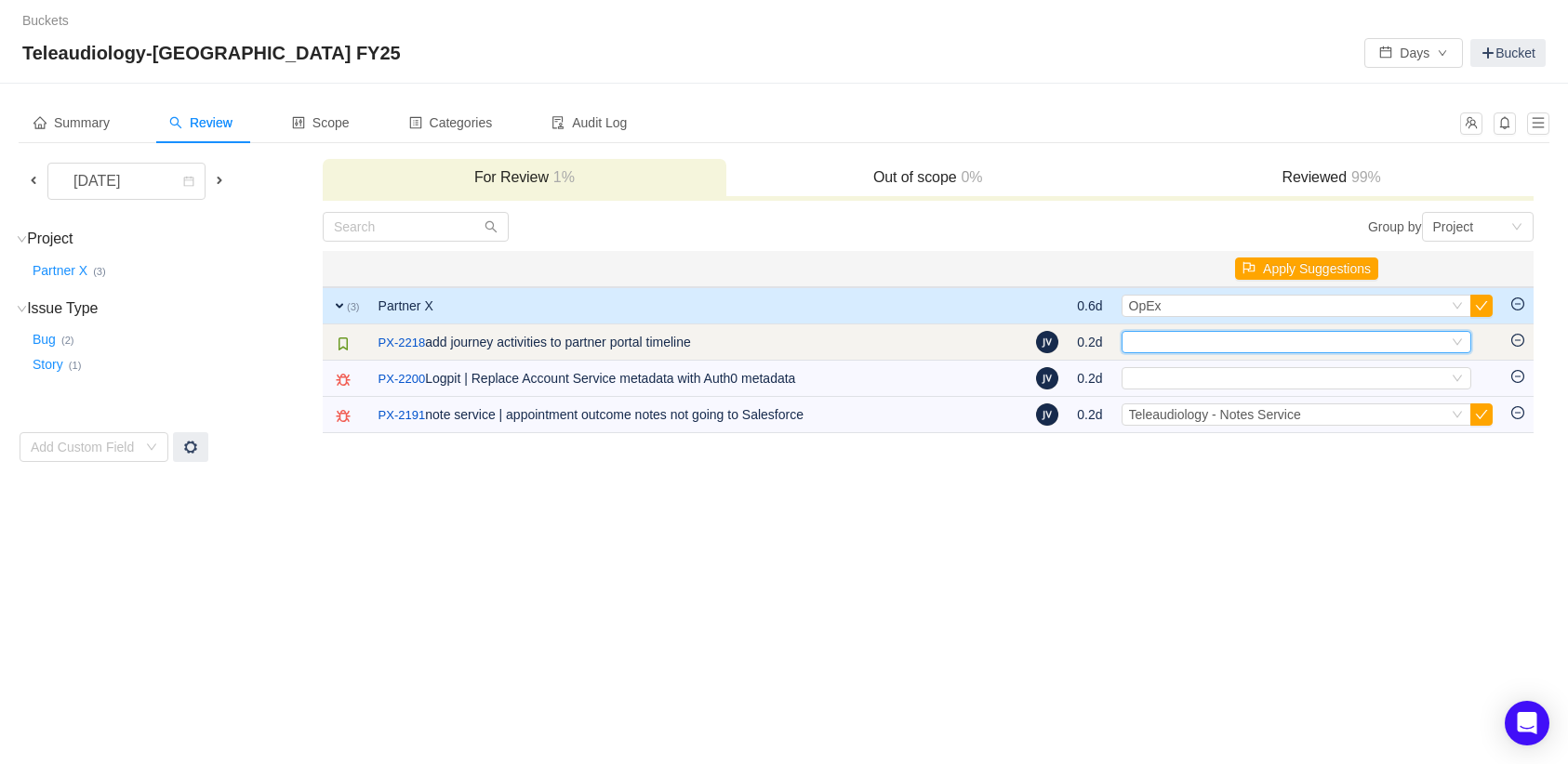 click on "Select" at bounding box center [1288, 342] 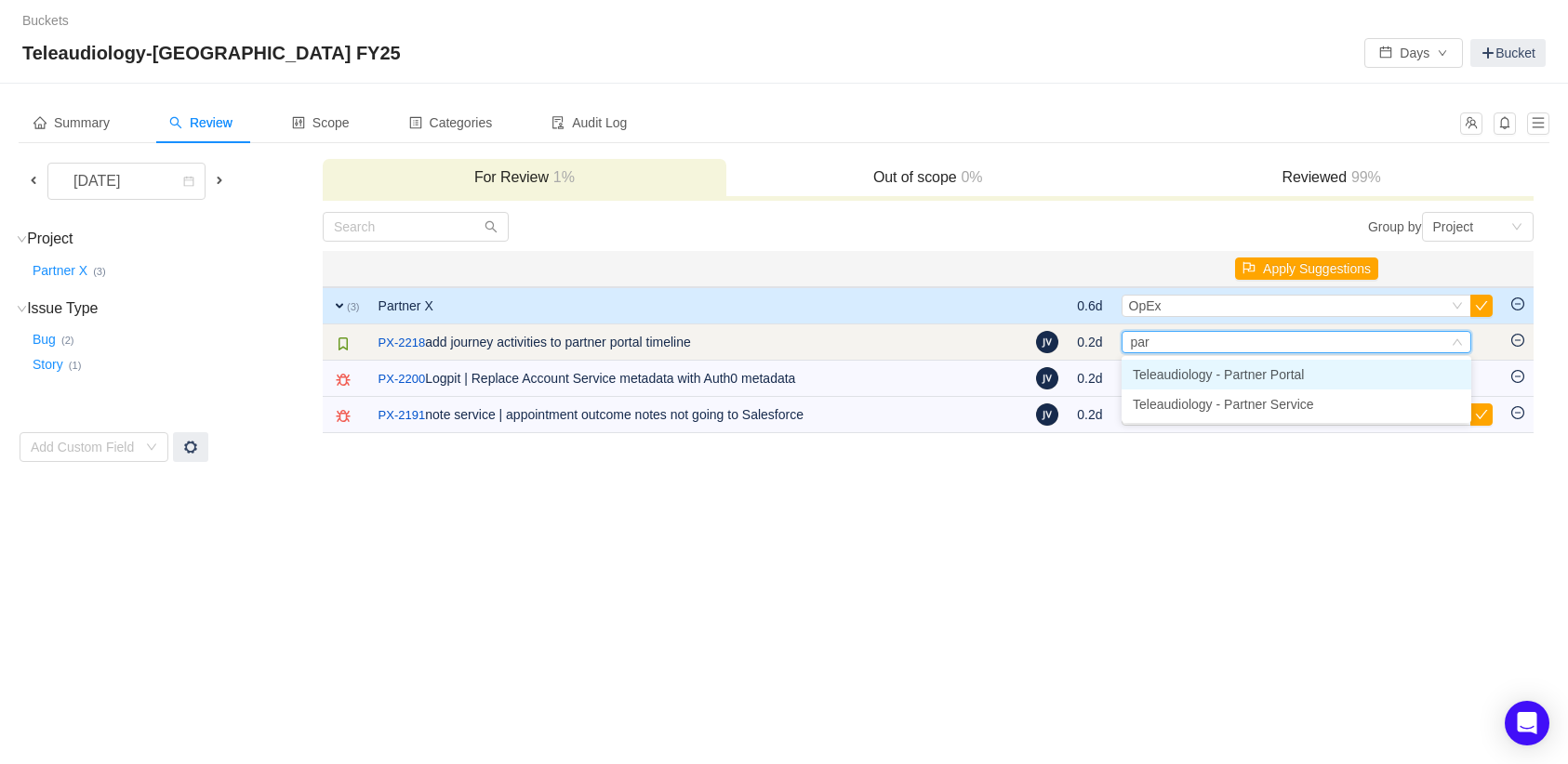 type on "part" 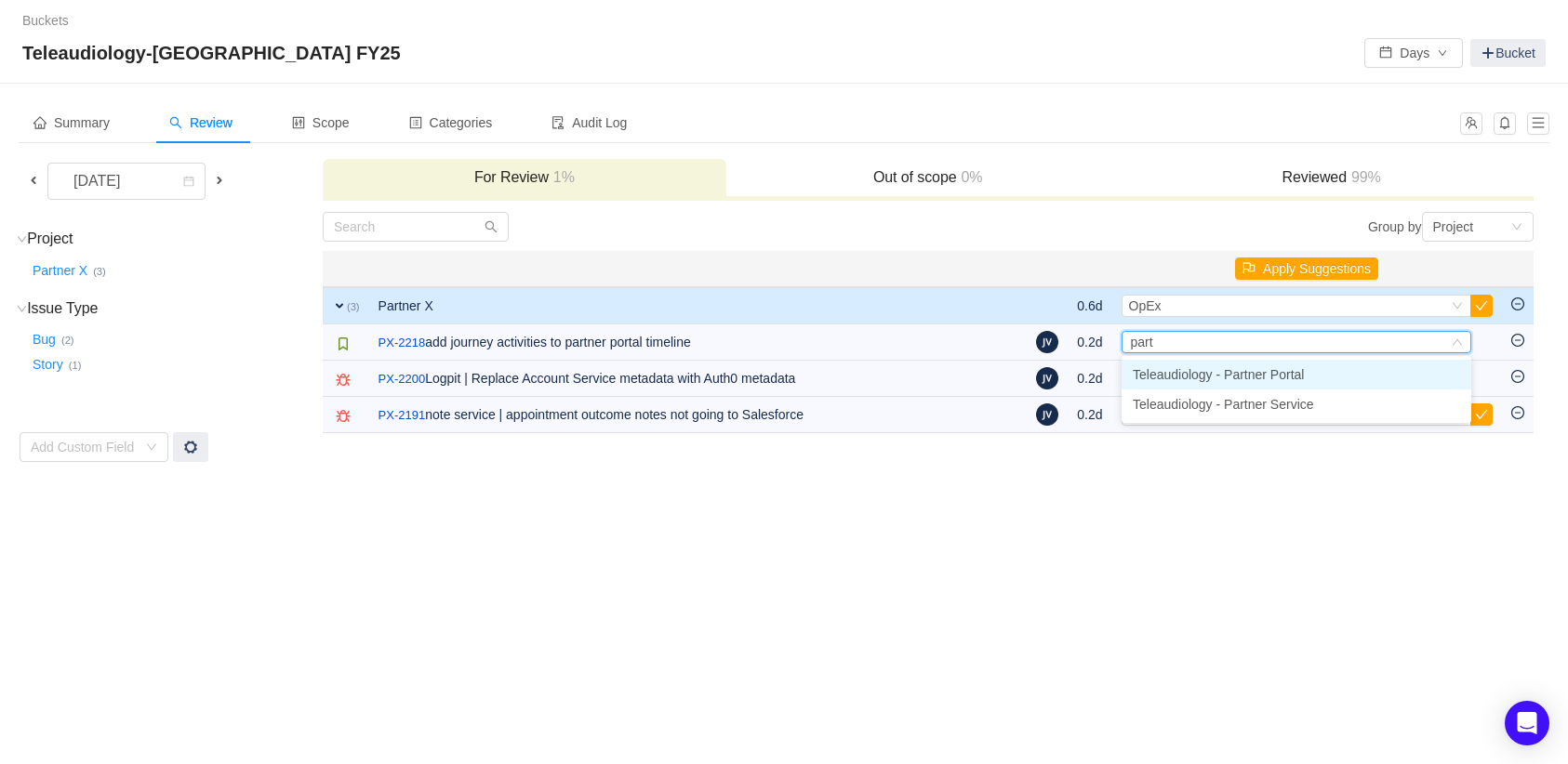 click on "Teleaudiology - Partner Portal" at bounding box center (1218, 375) 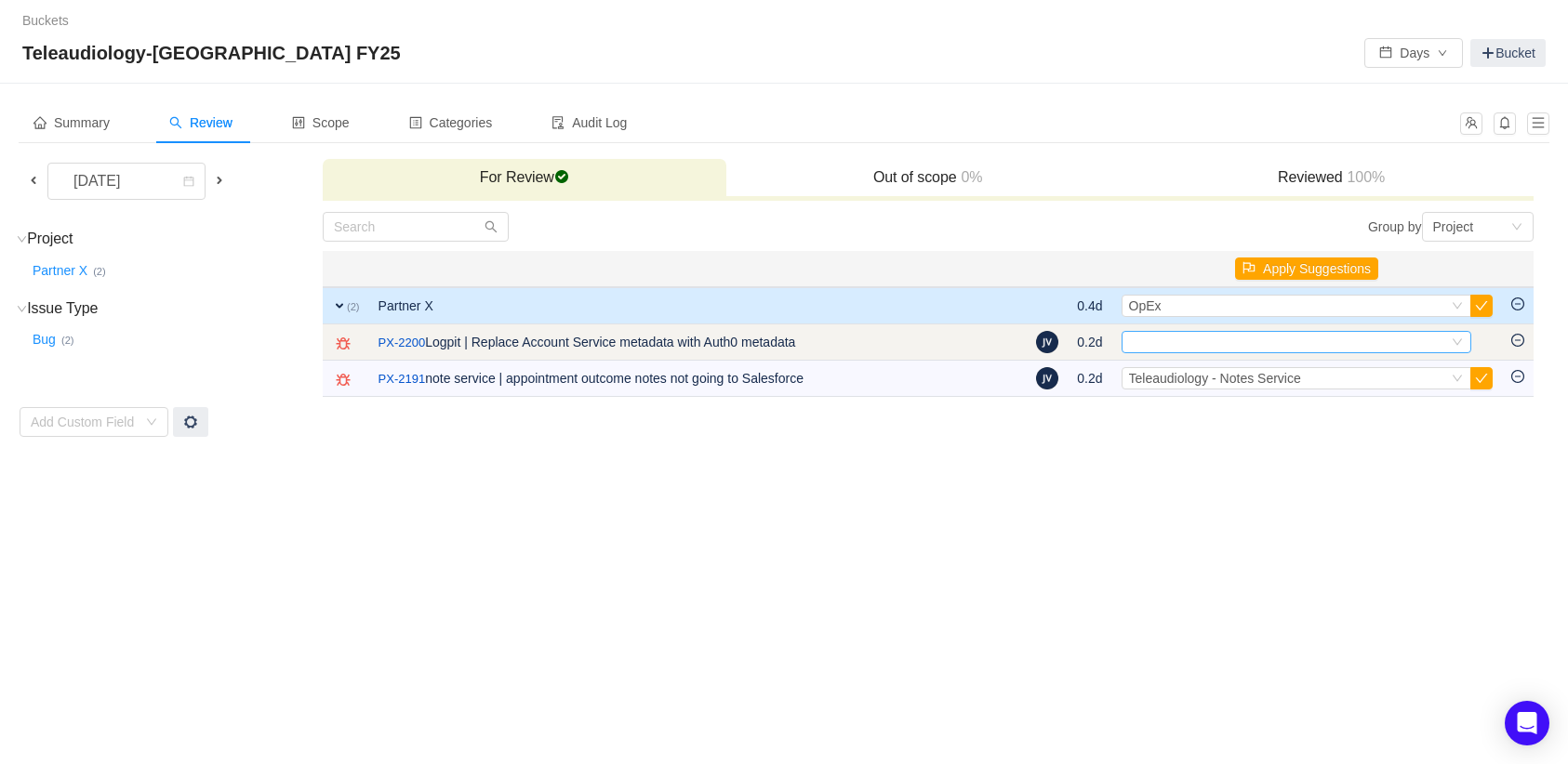 click on "Select" at bounding box center [1288, 342] 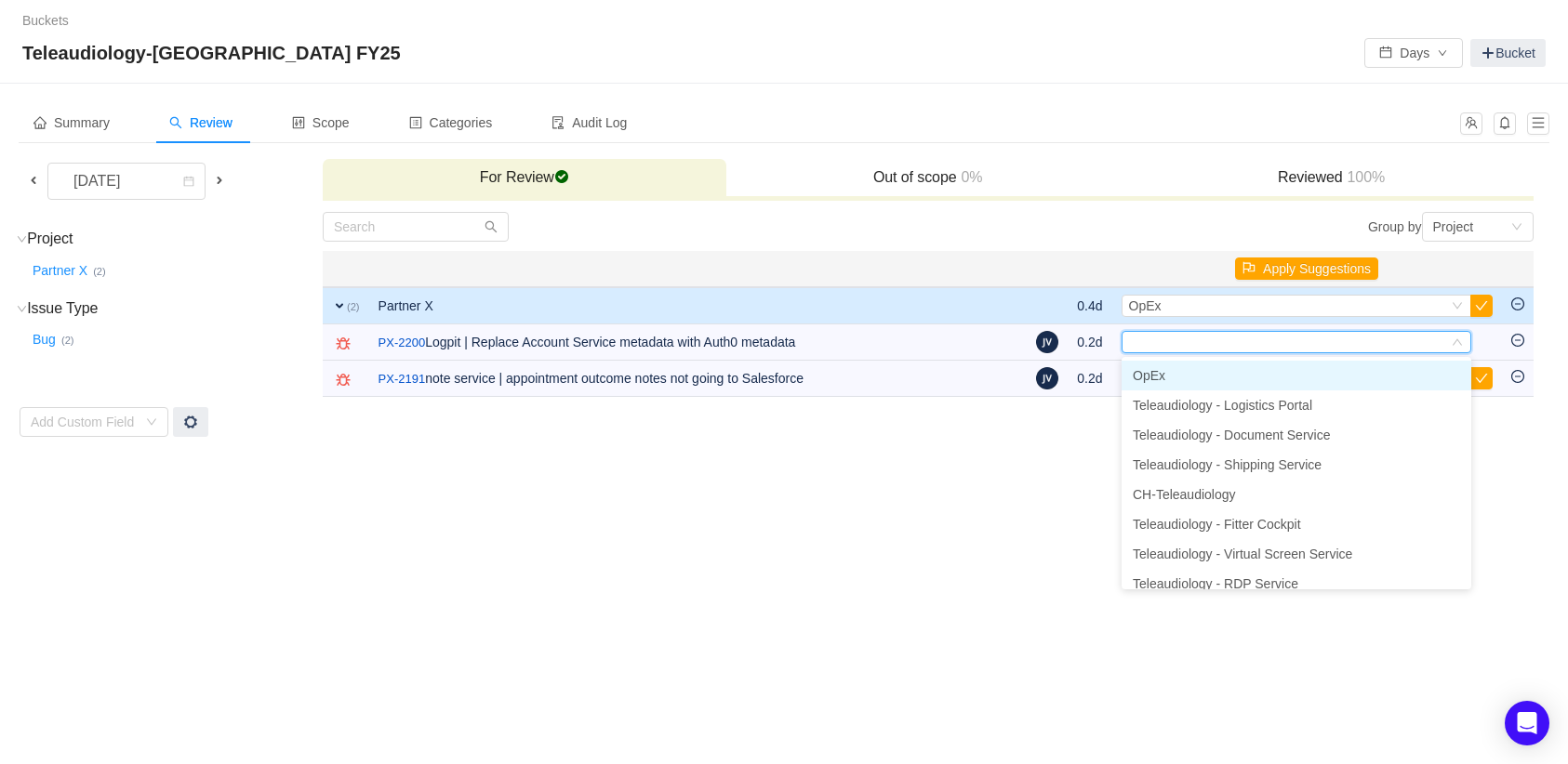 click on "OpEx" at bounding box center [1296, 375] 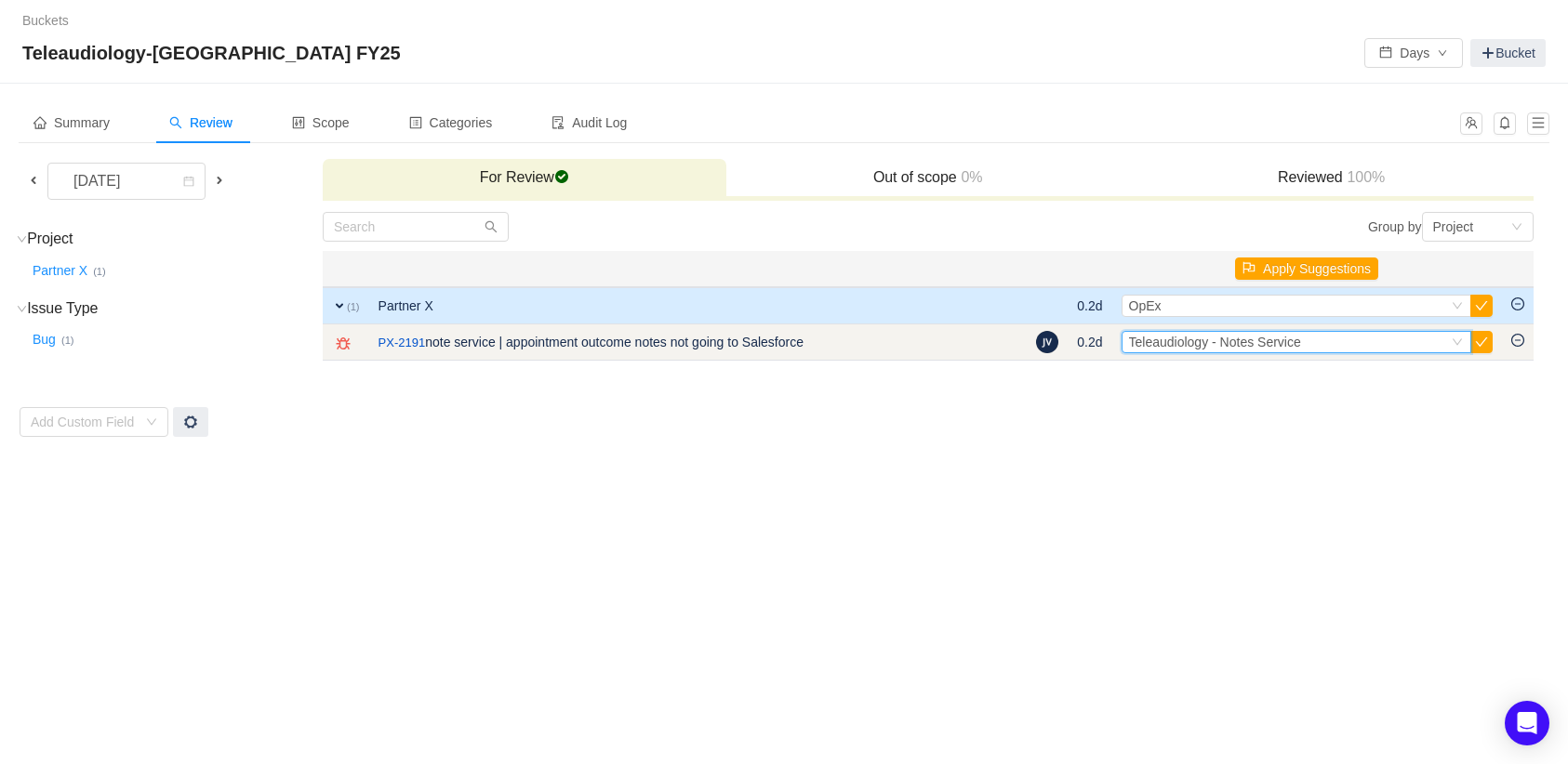 click on "Select  Teleaudiology - Notes Service" at bounding box center [1288, 342] 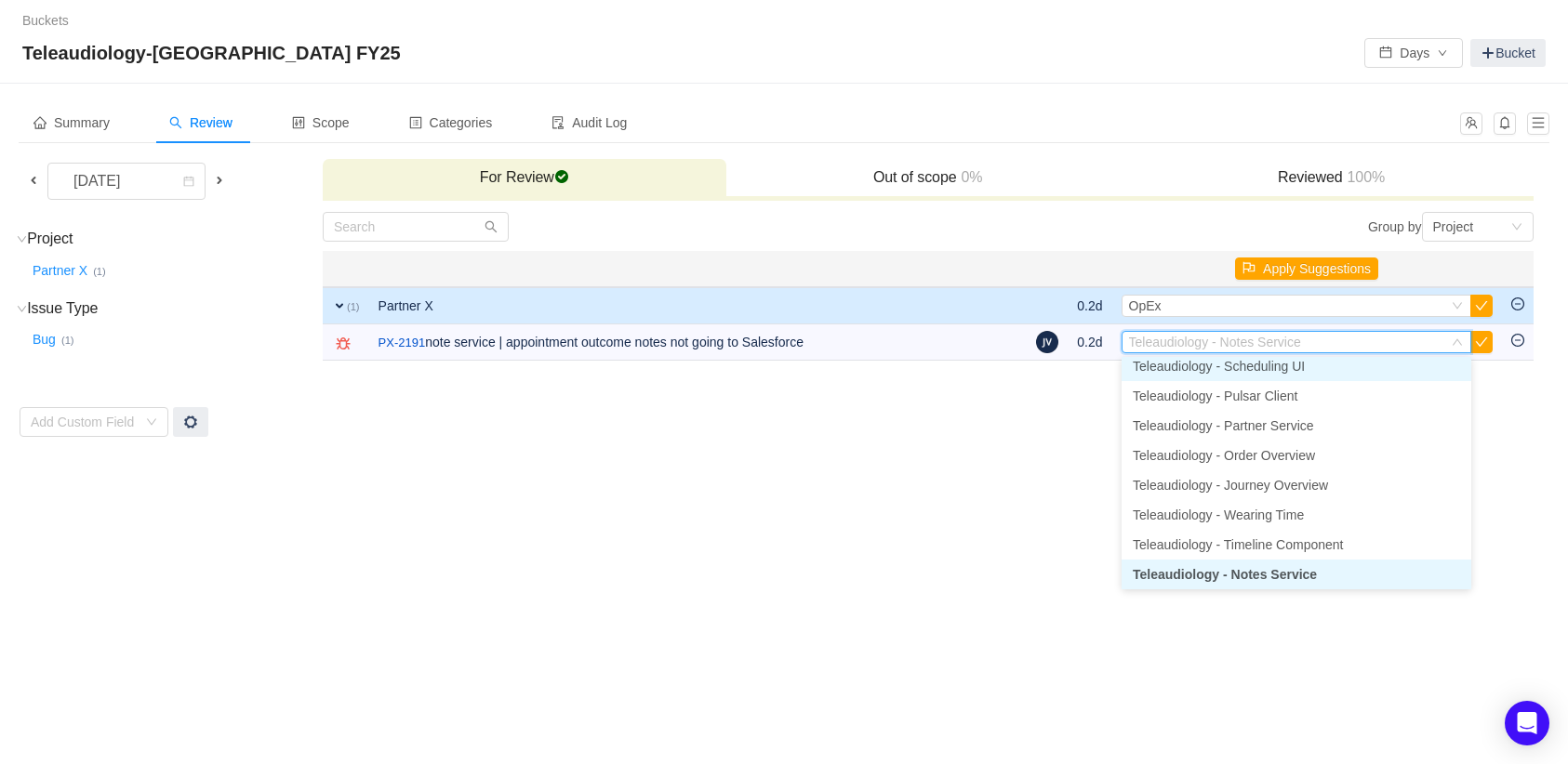 scroll, scrollTop: 1134, scrollLeft: 0, axis: vertical 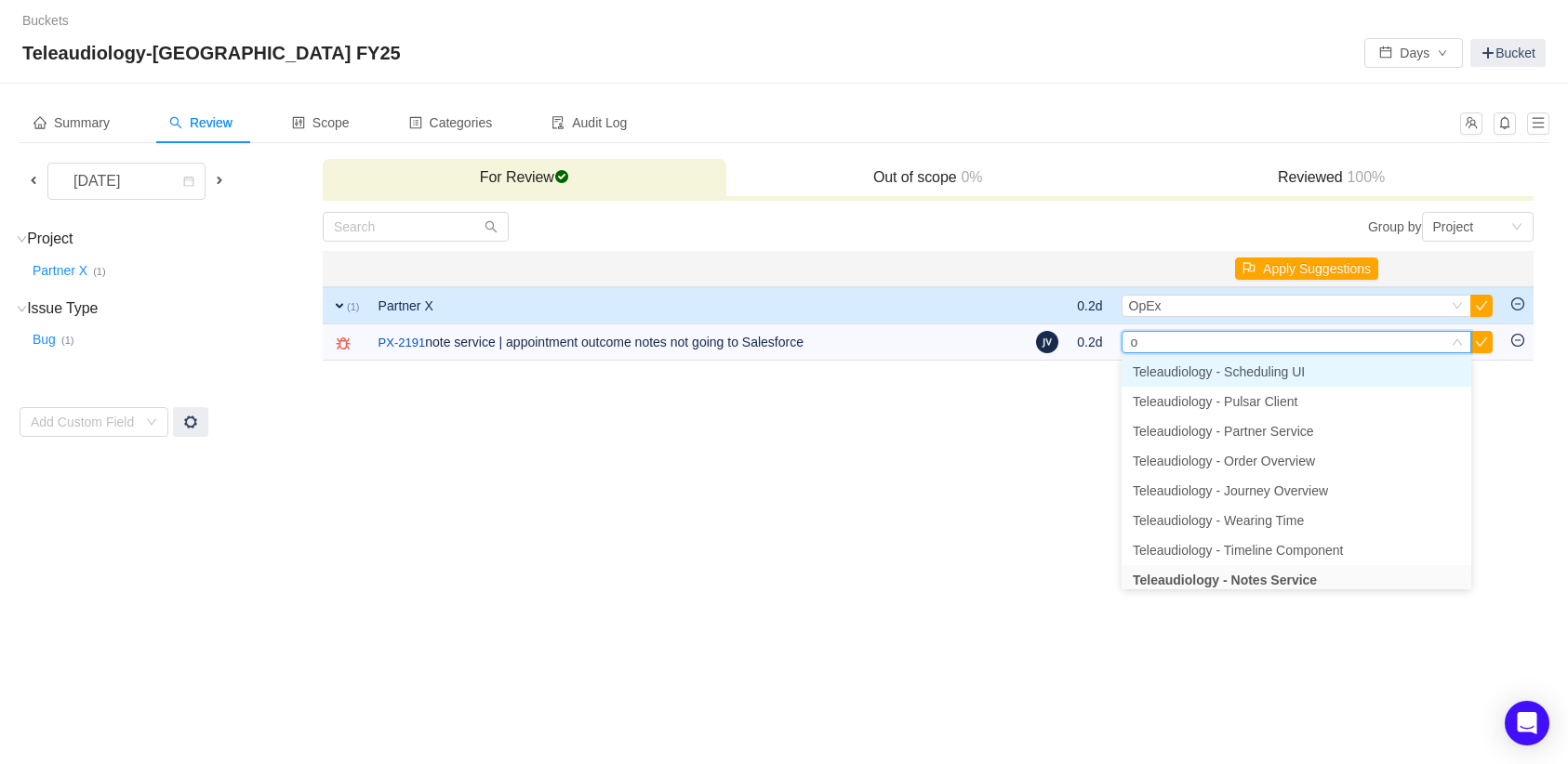type on "op" 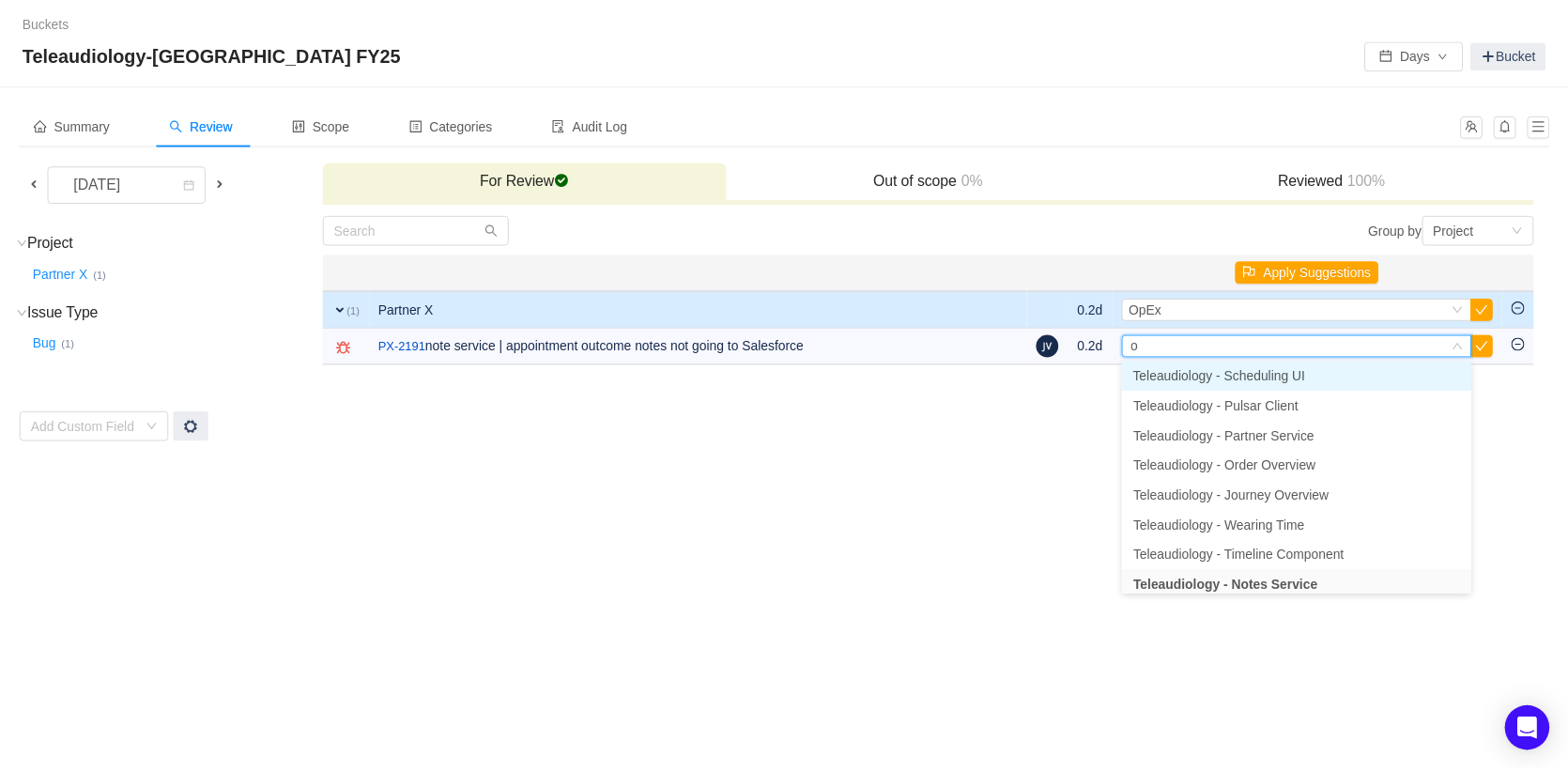 scroll, scrollTop: 0, scrollLeft: 0, axis: both 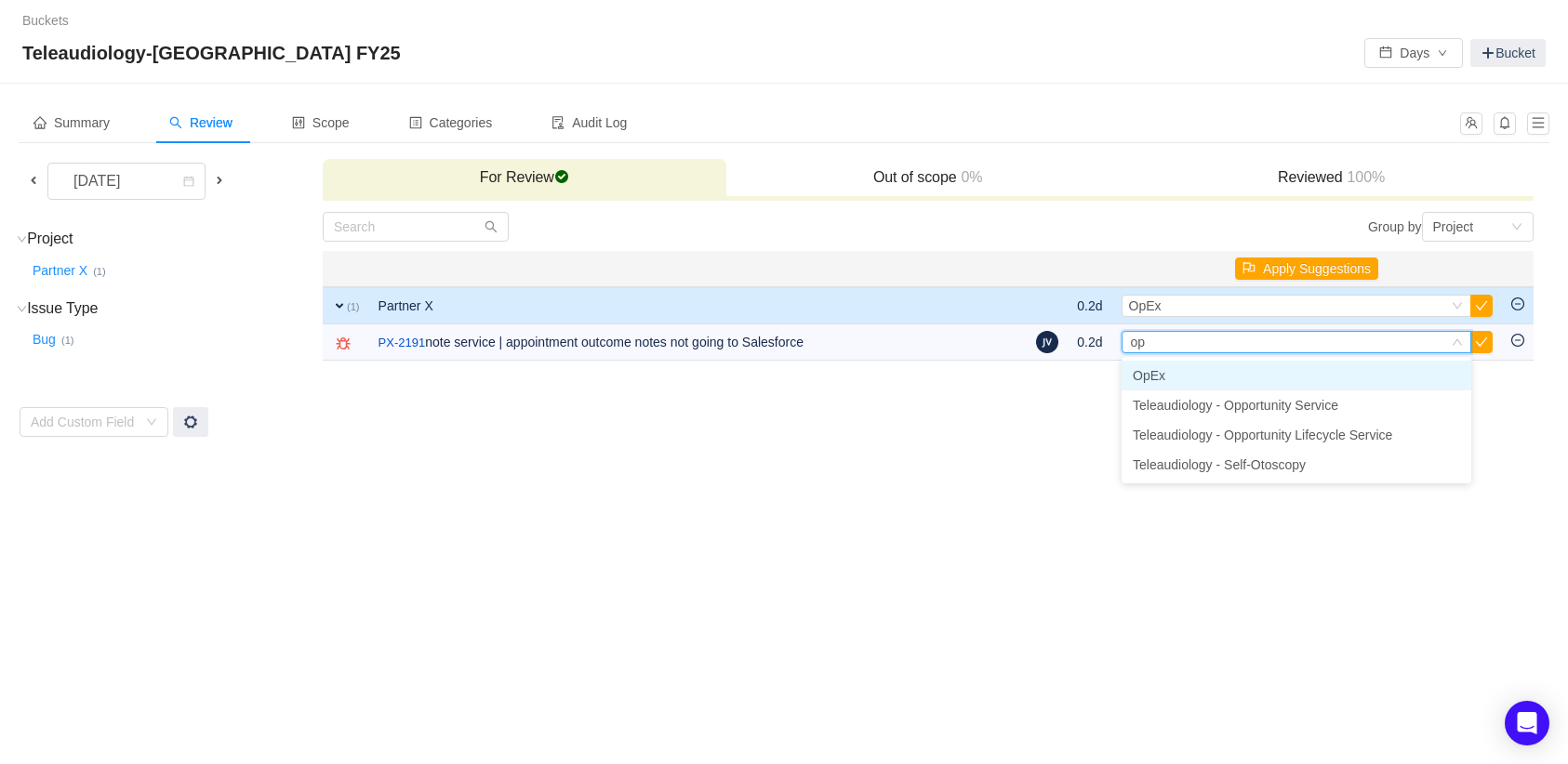 click on "OpEx" at bounding box center (1296, 375) 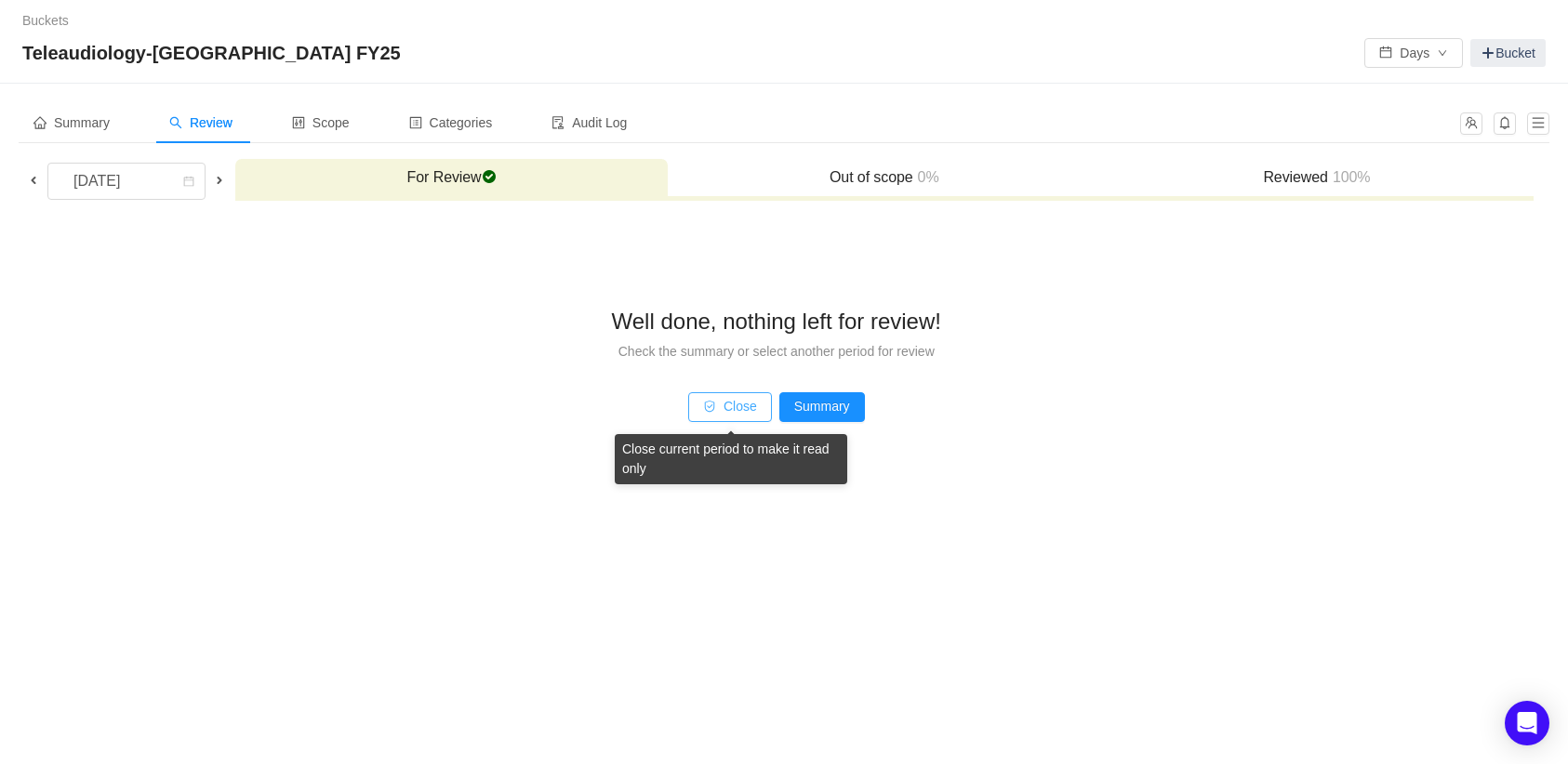 click on "Close" at bounding box center (730, 407) 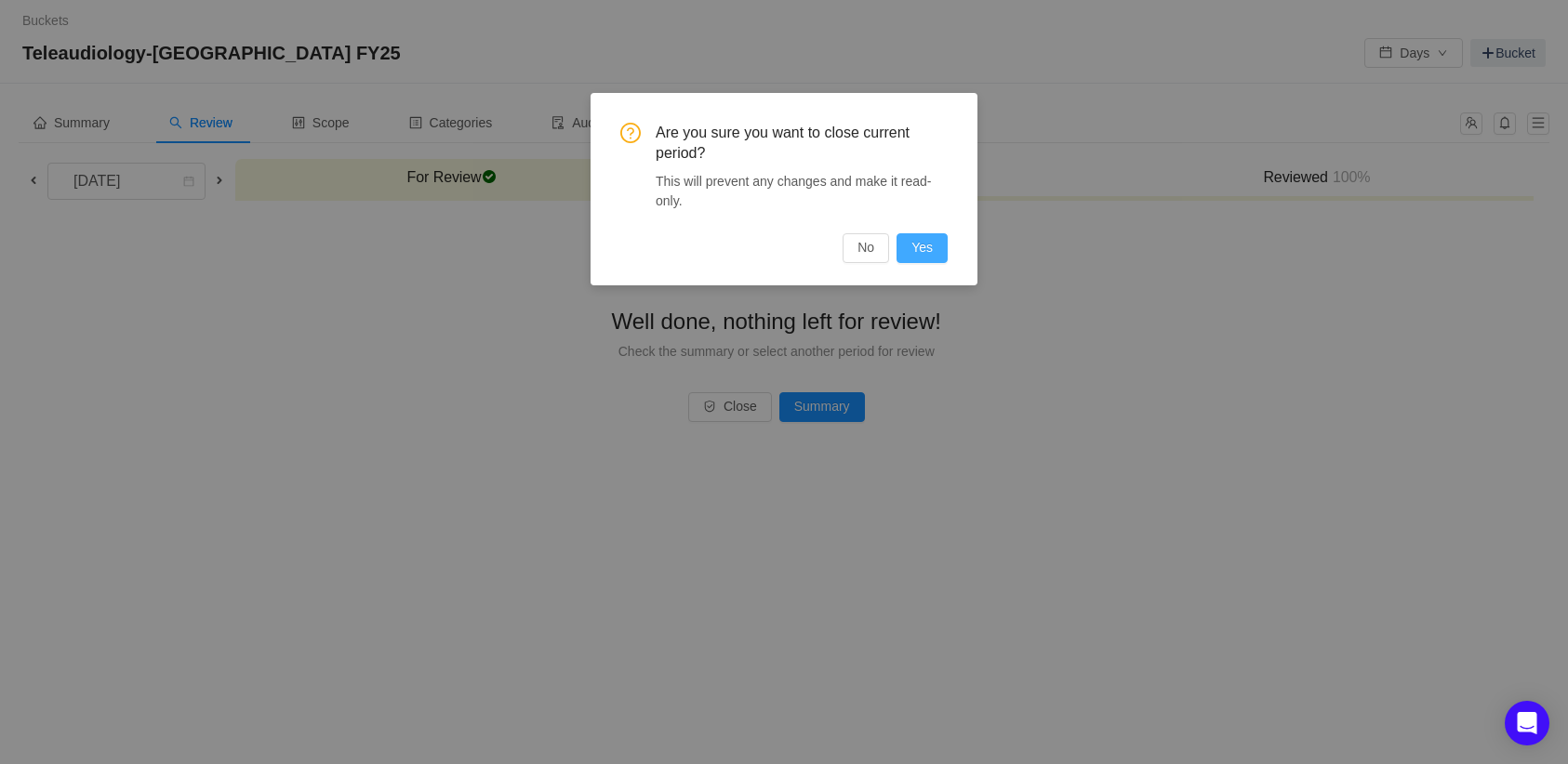 click on "Yes" at bounding box center (922, 248) 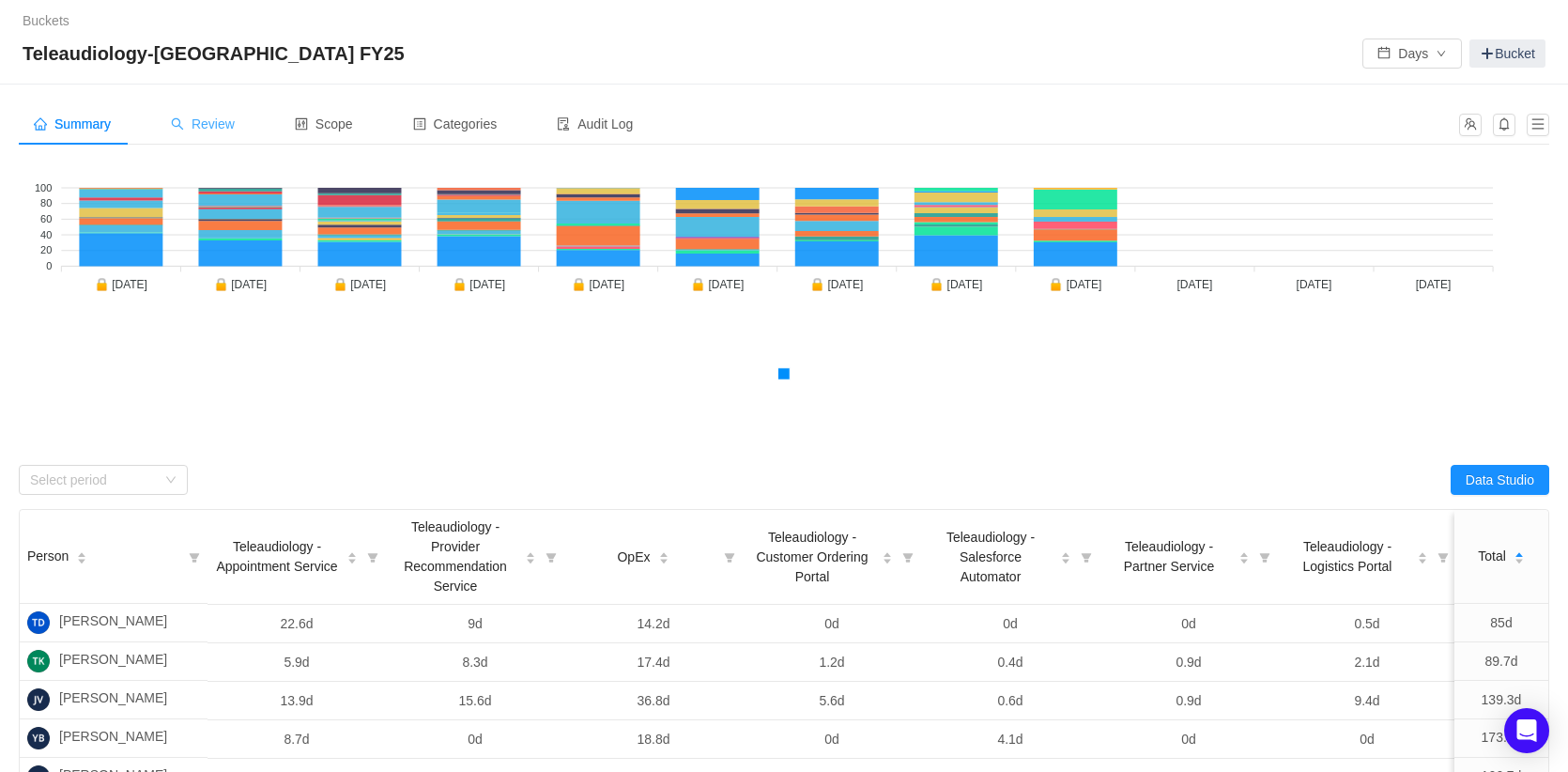 click on "Review" at bounding box center [203, 124] 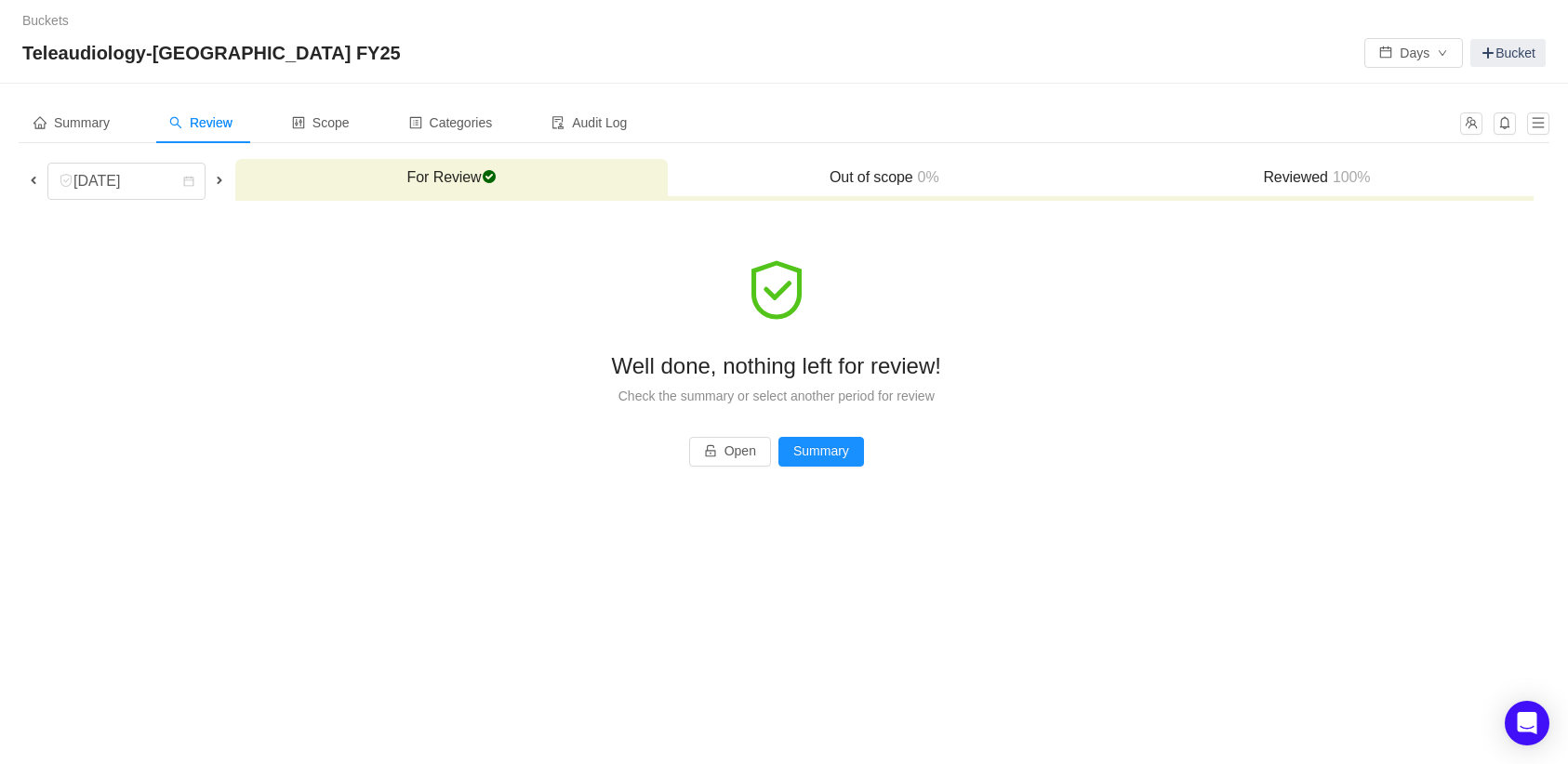 click at bounding box center (33, 180) 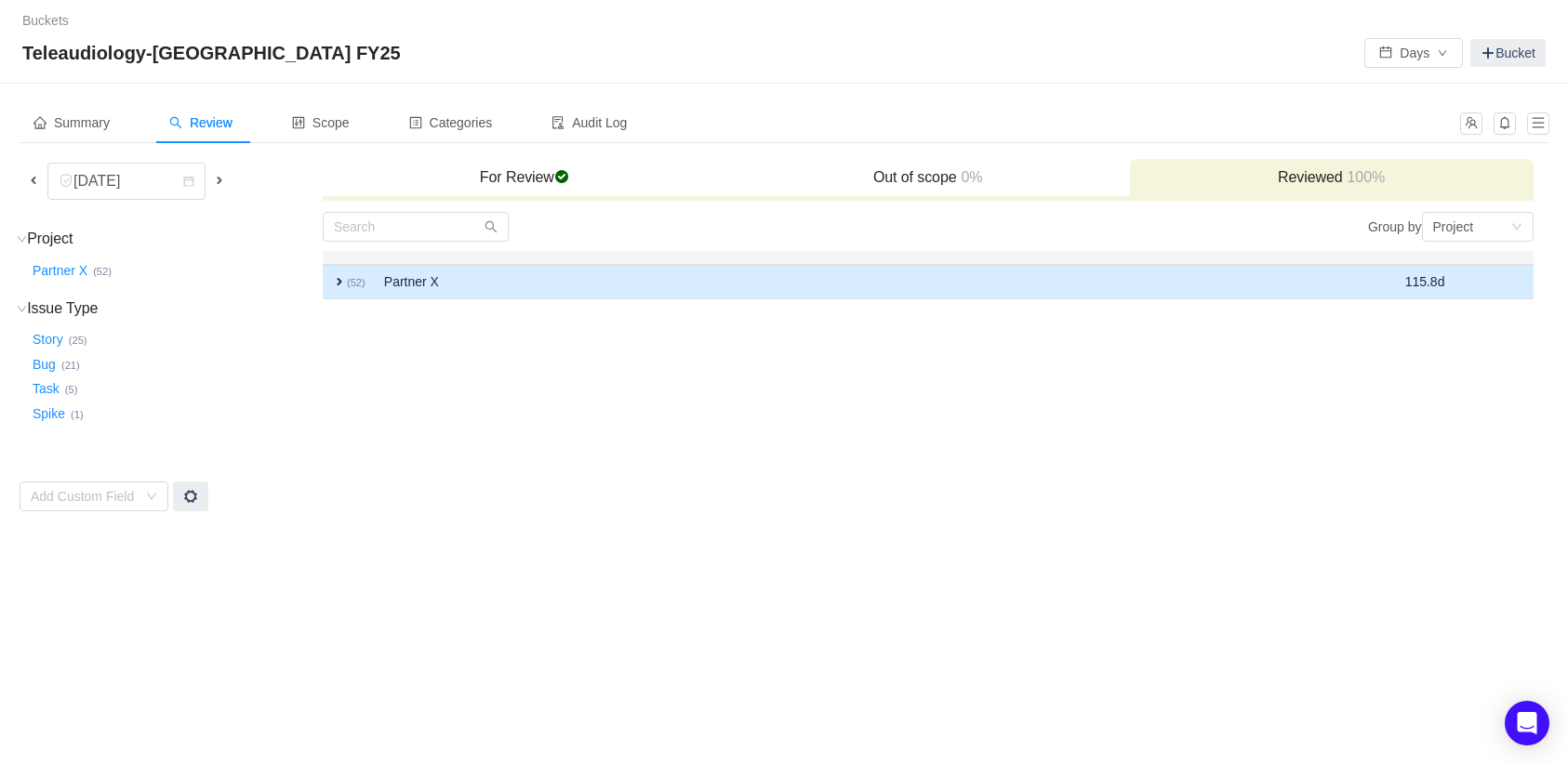 click on "expand" at bounding box center (339, 282) 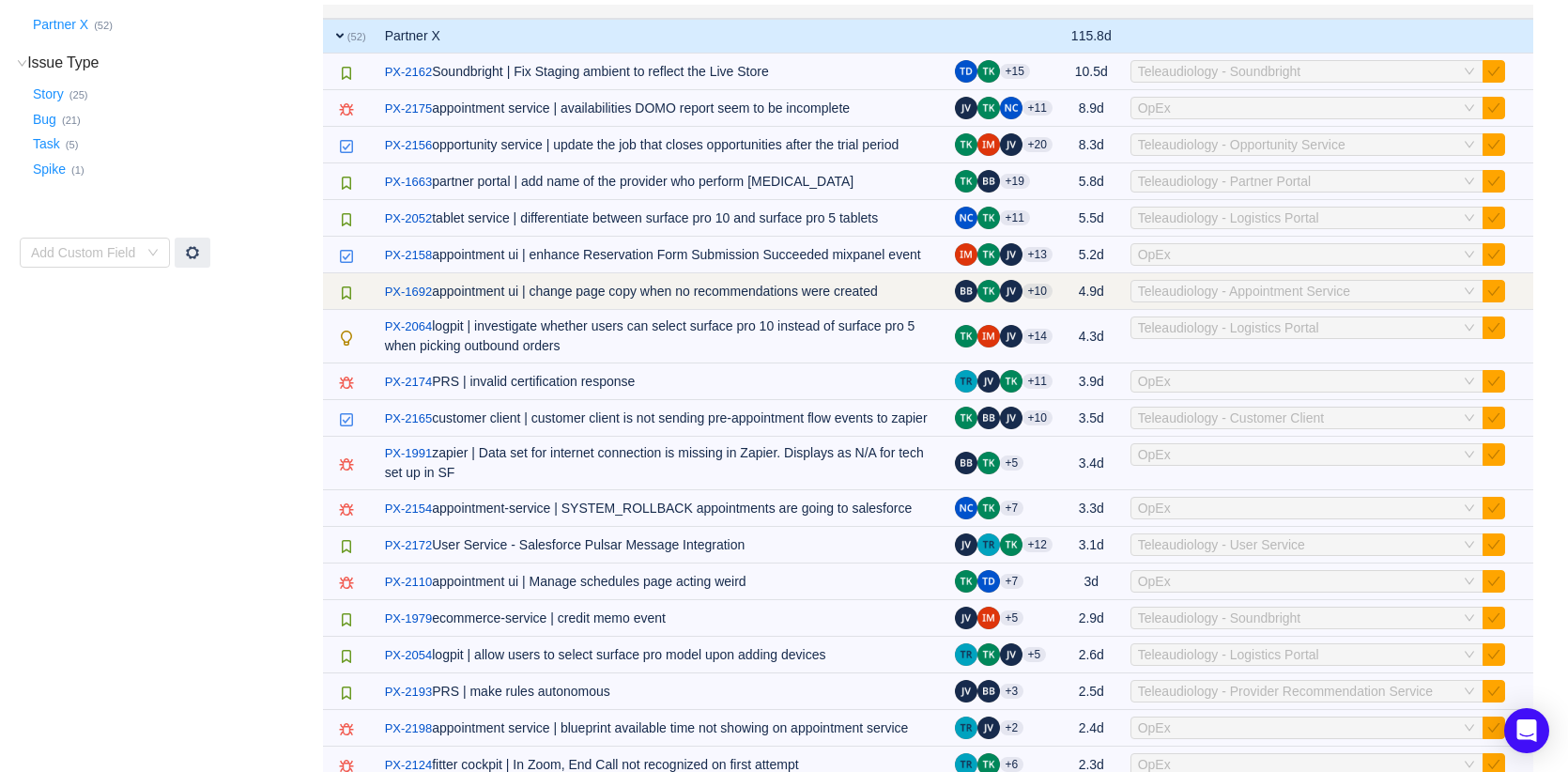 scroll, scrollTop: 0, scrollLeft: 0, axis: both 